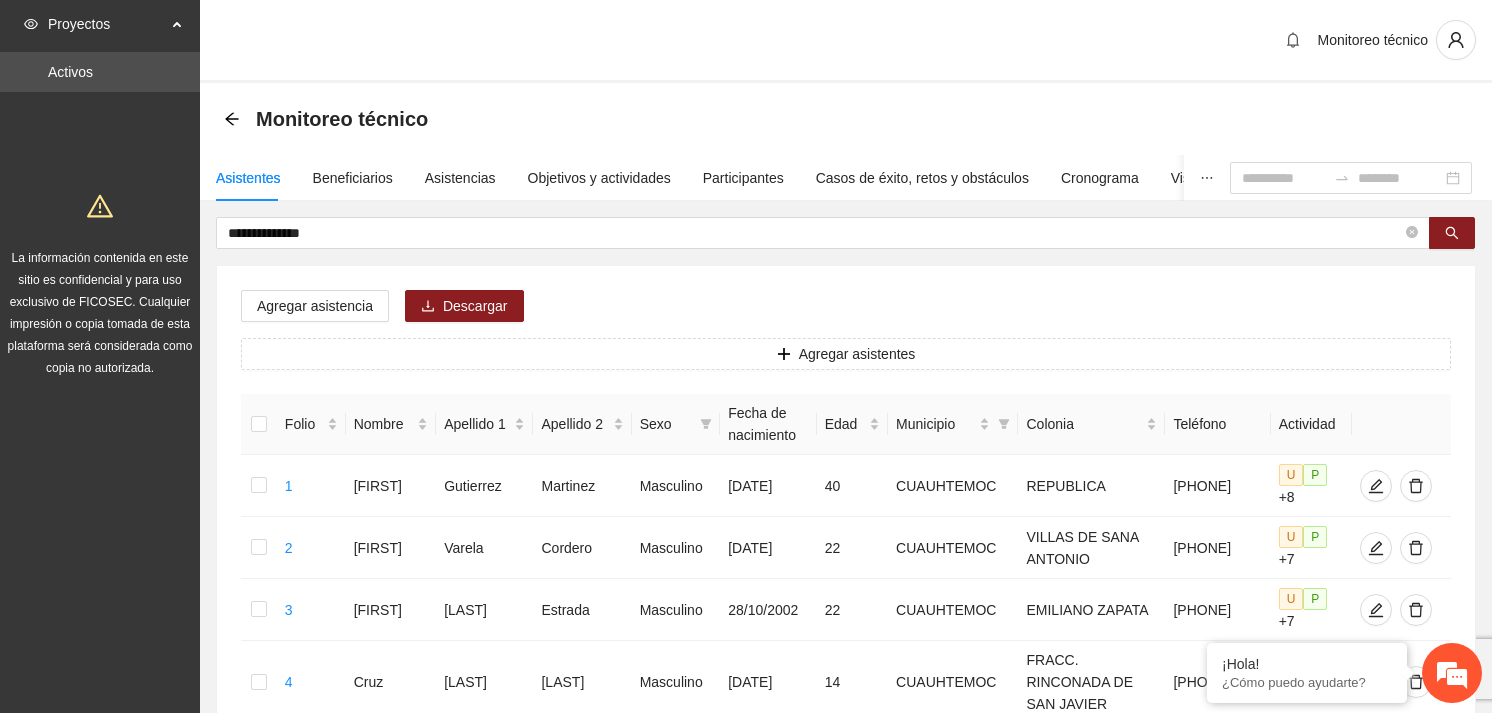 scroll, scrollTop: 0, scrollLeft: 0, axis: both 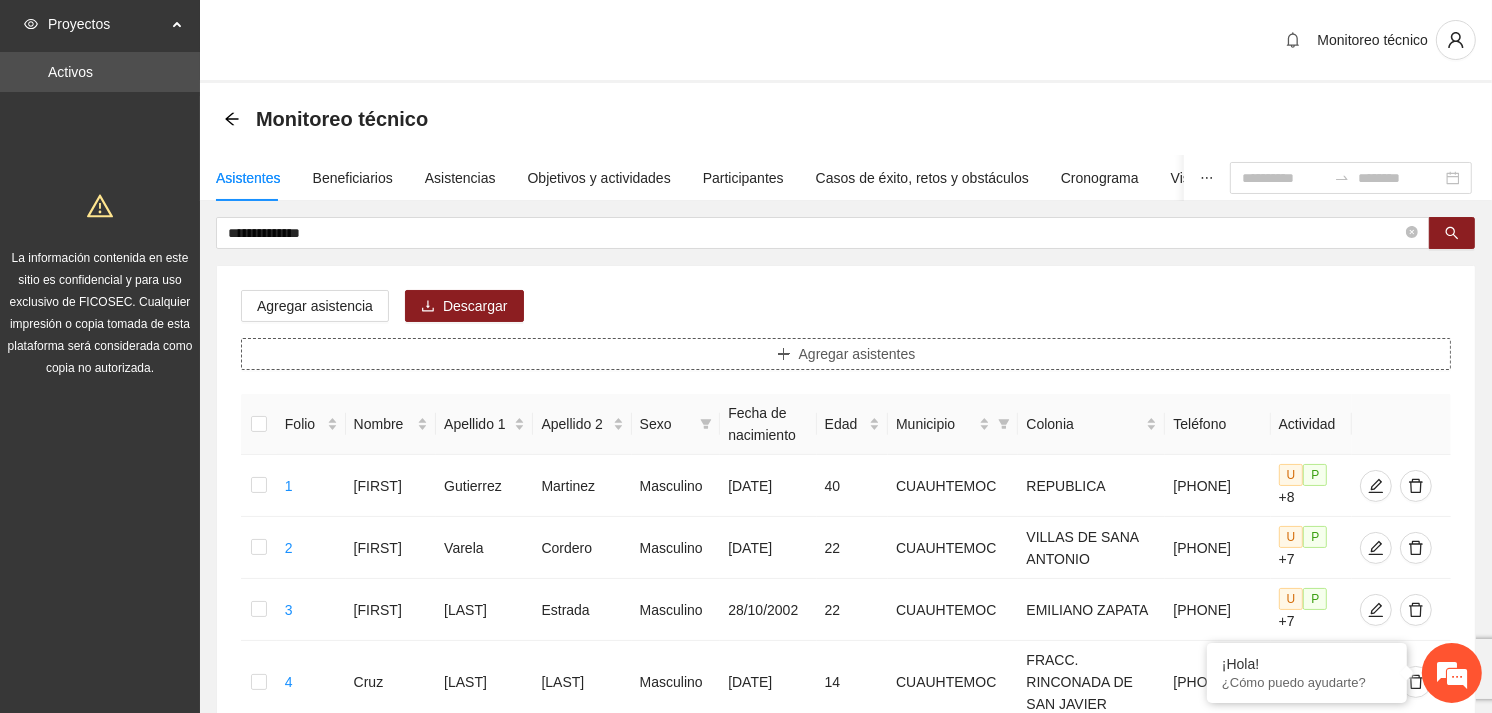 click on "Agregar asistentes" at bounding box center [857, 354] 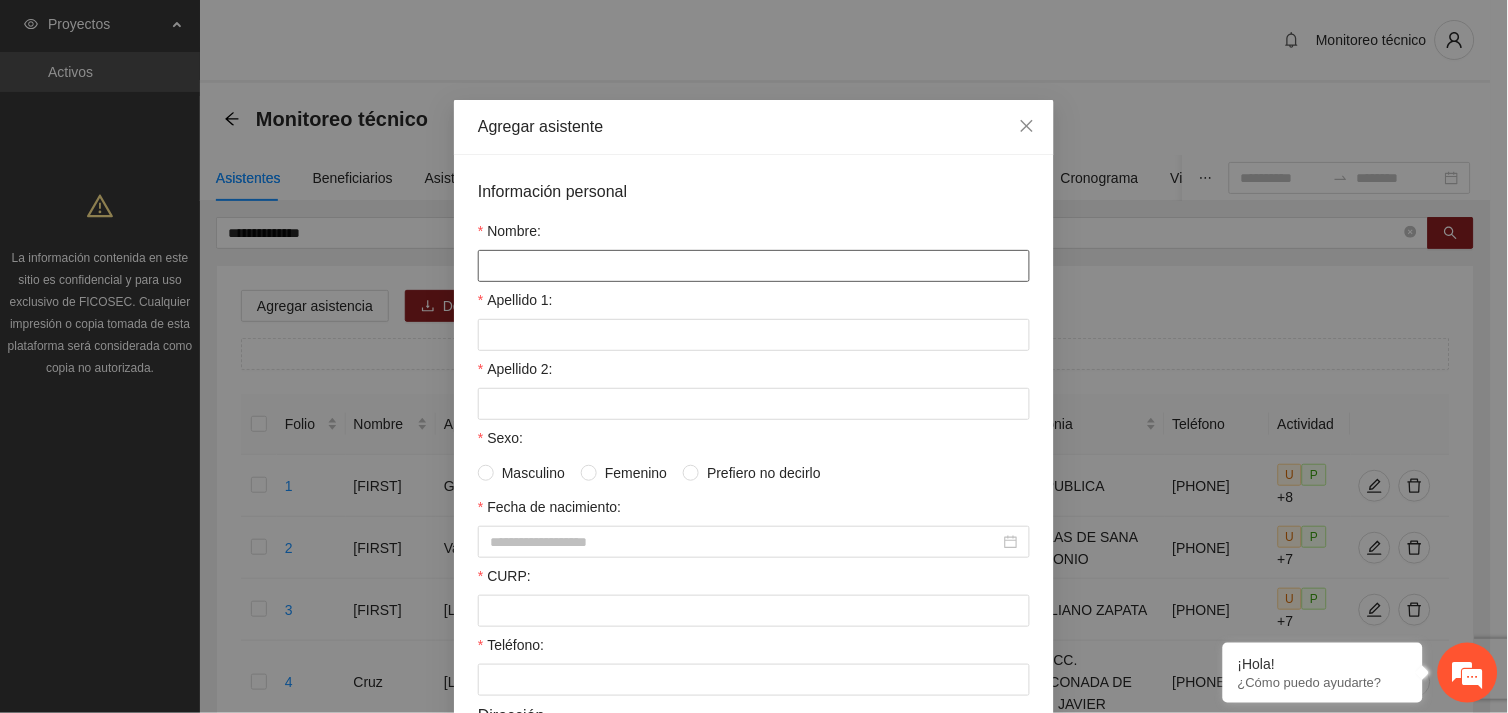 click on "Nombre:" at bounding box center (754, 266) 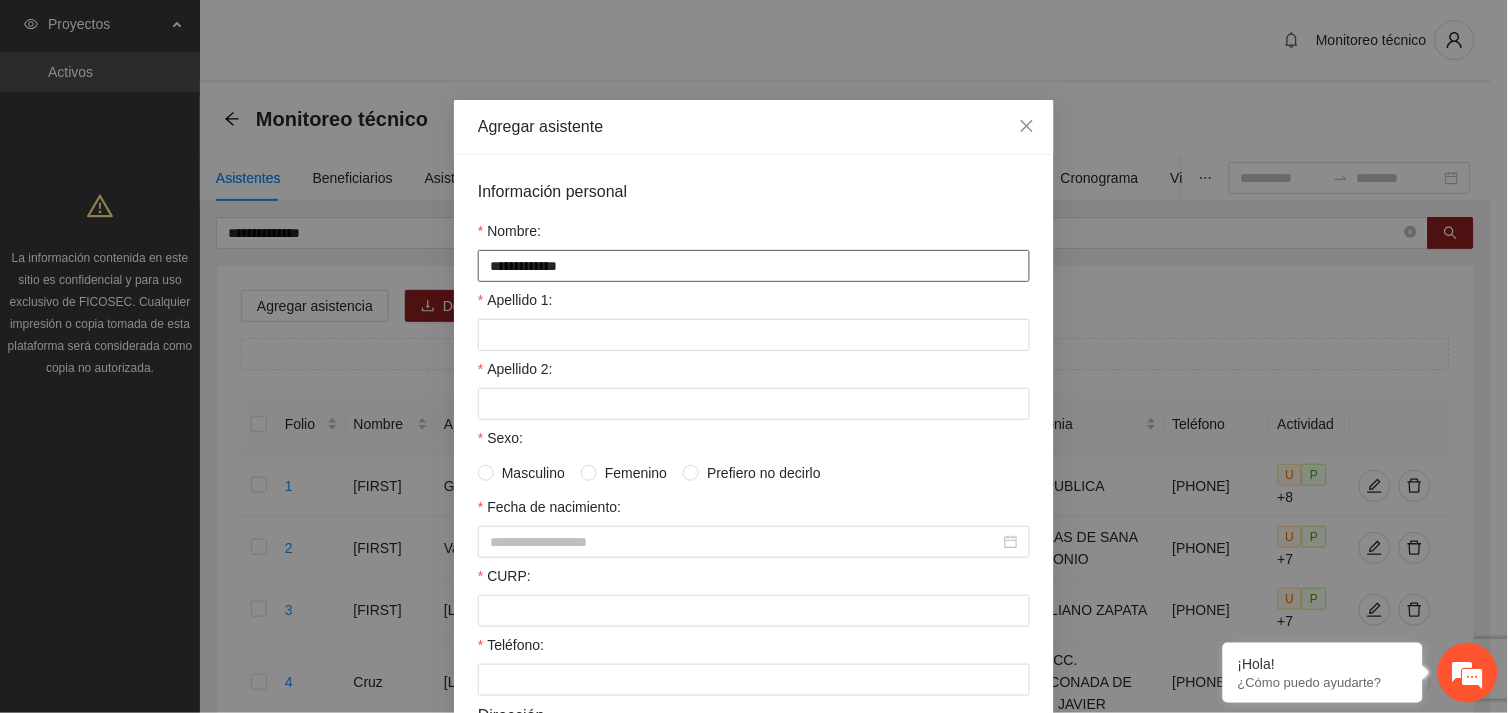 type on "**********" 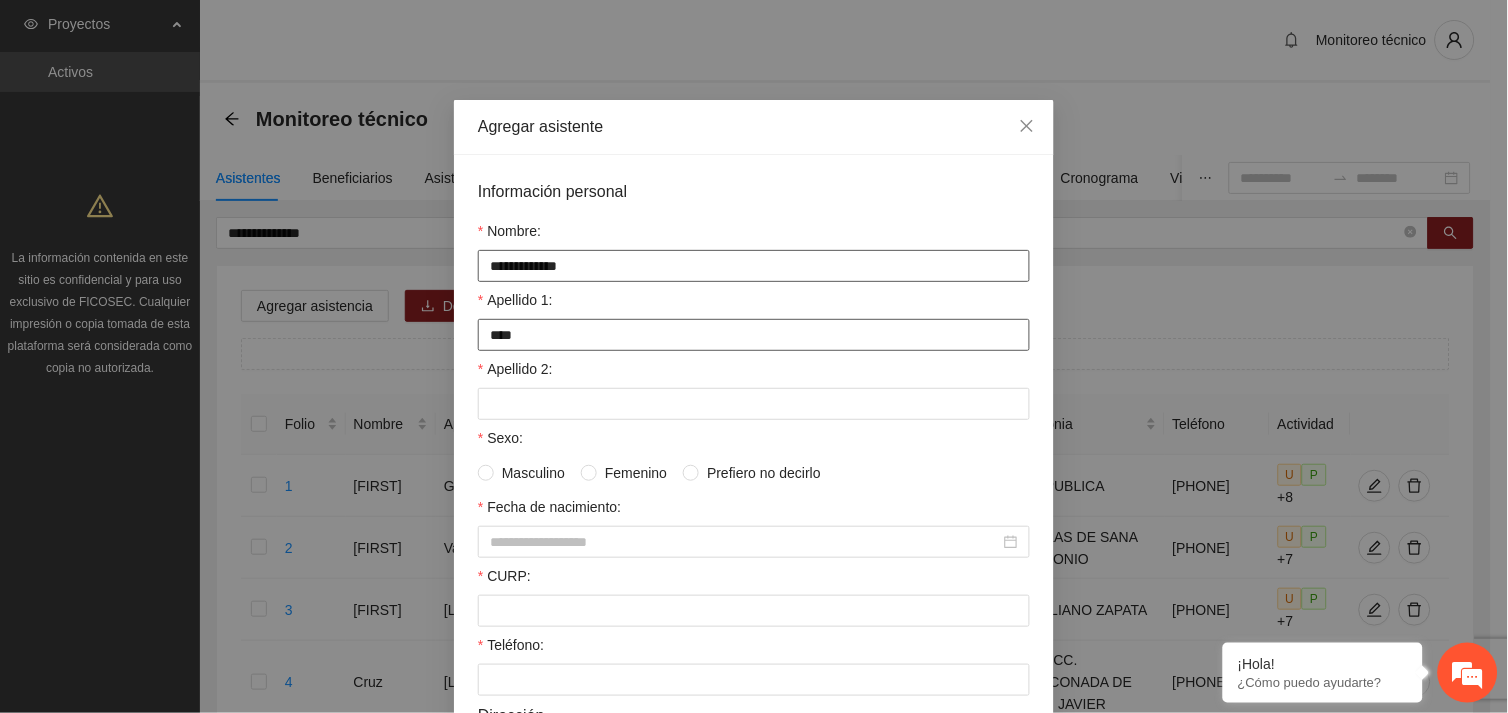 type on "**********" 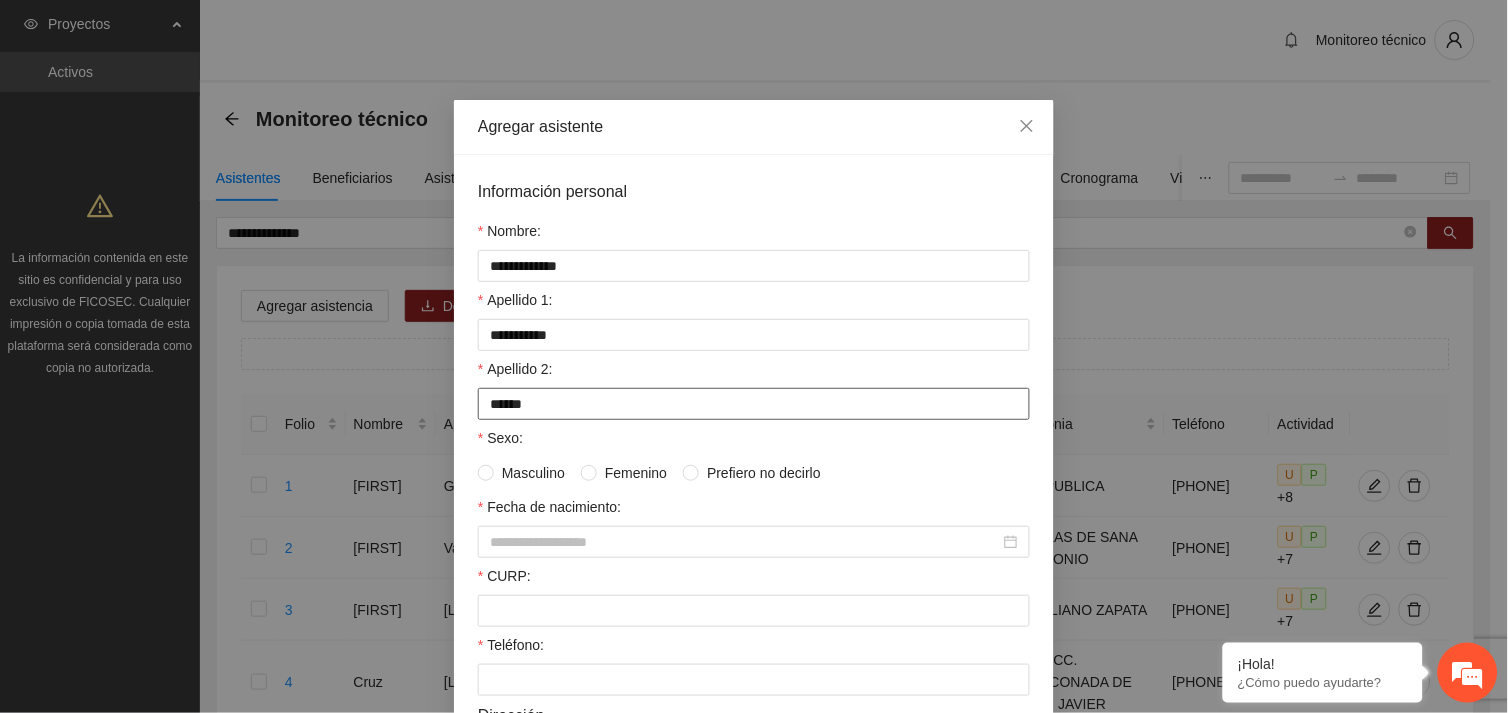 type on "******" 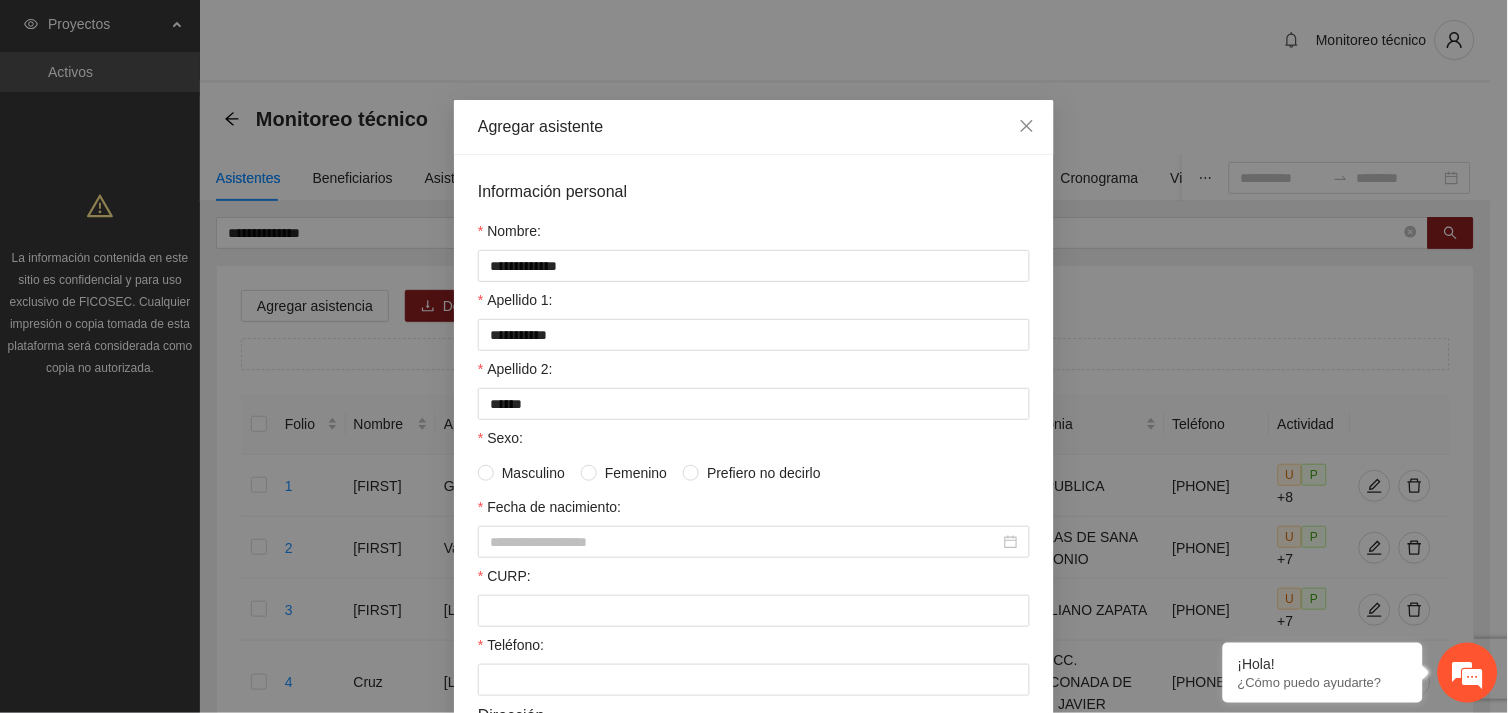 click on "Masculino" at bounding box center [533, 473] 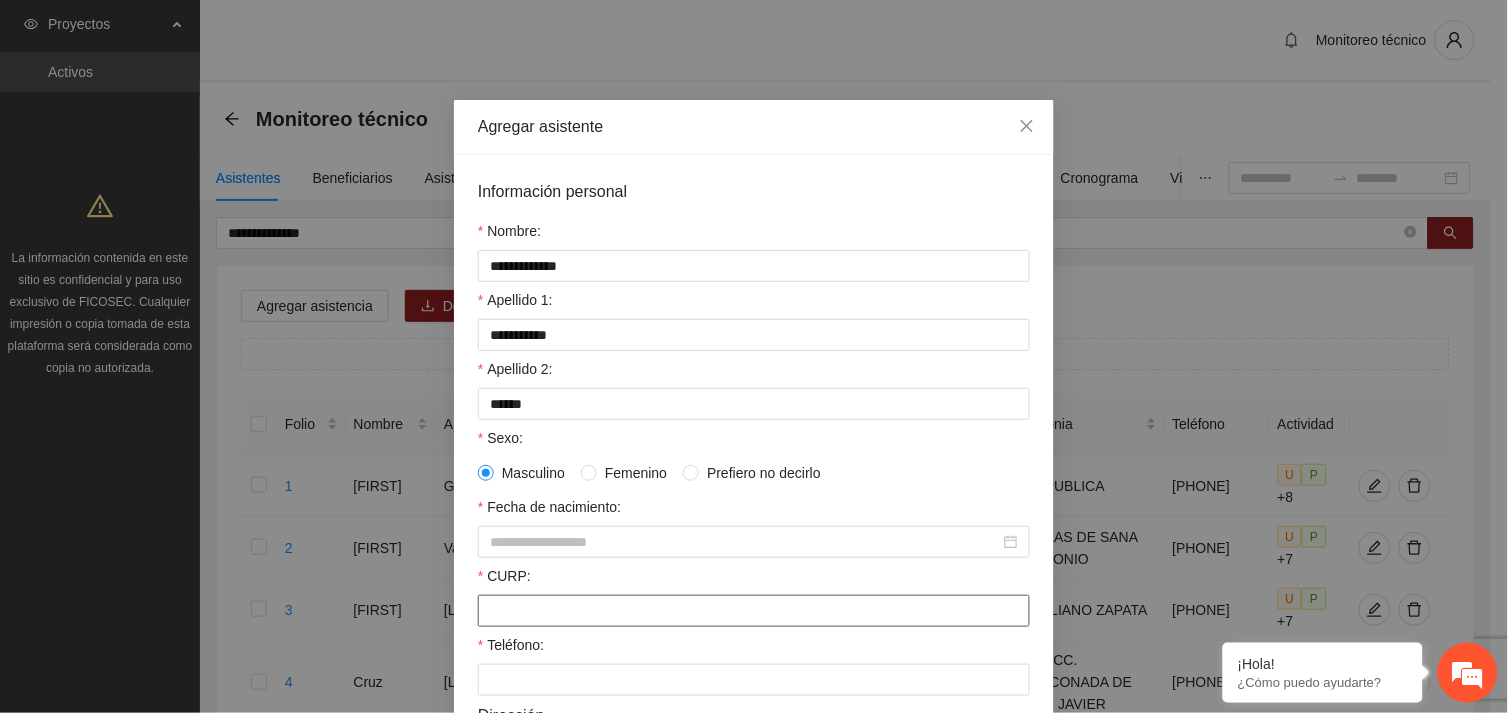 paste on "**********" 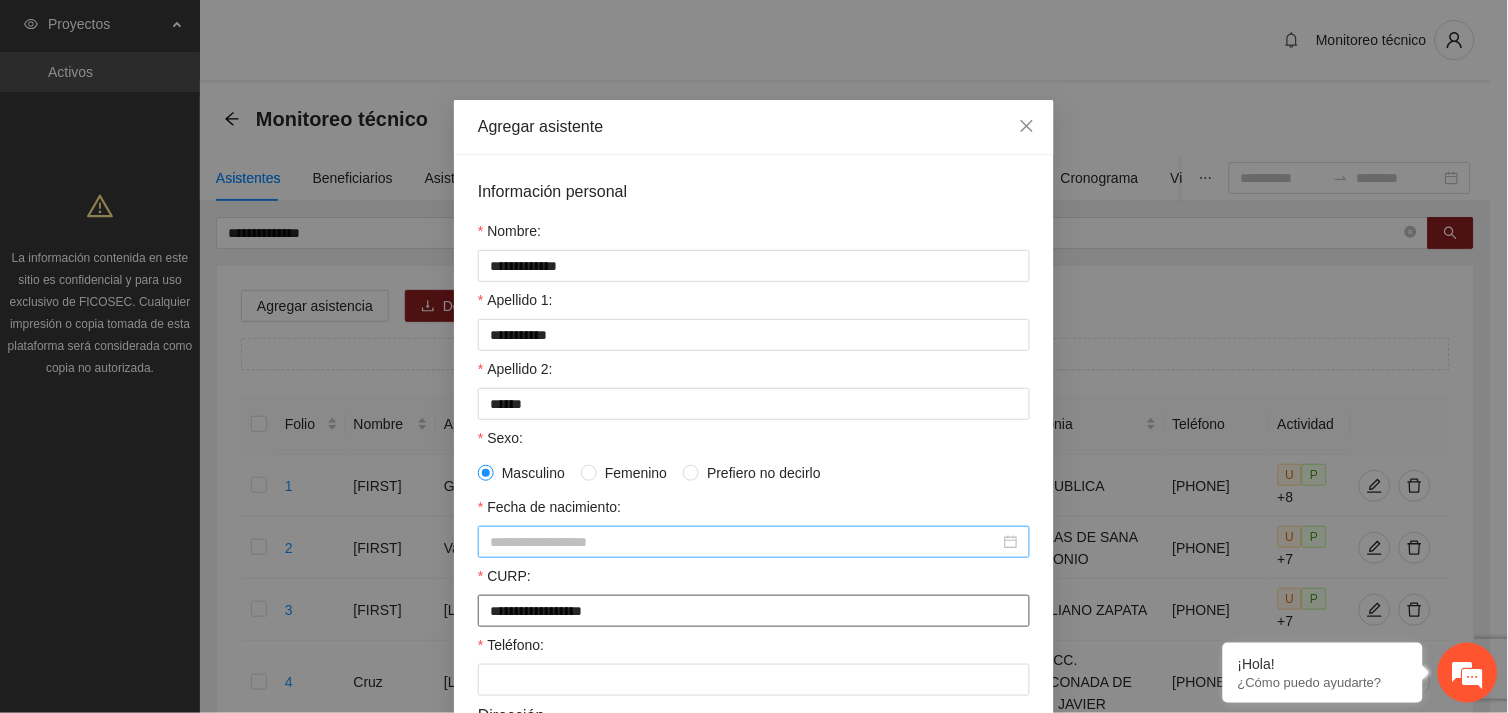 type on "**********" 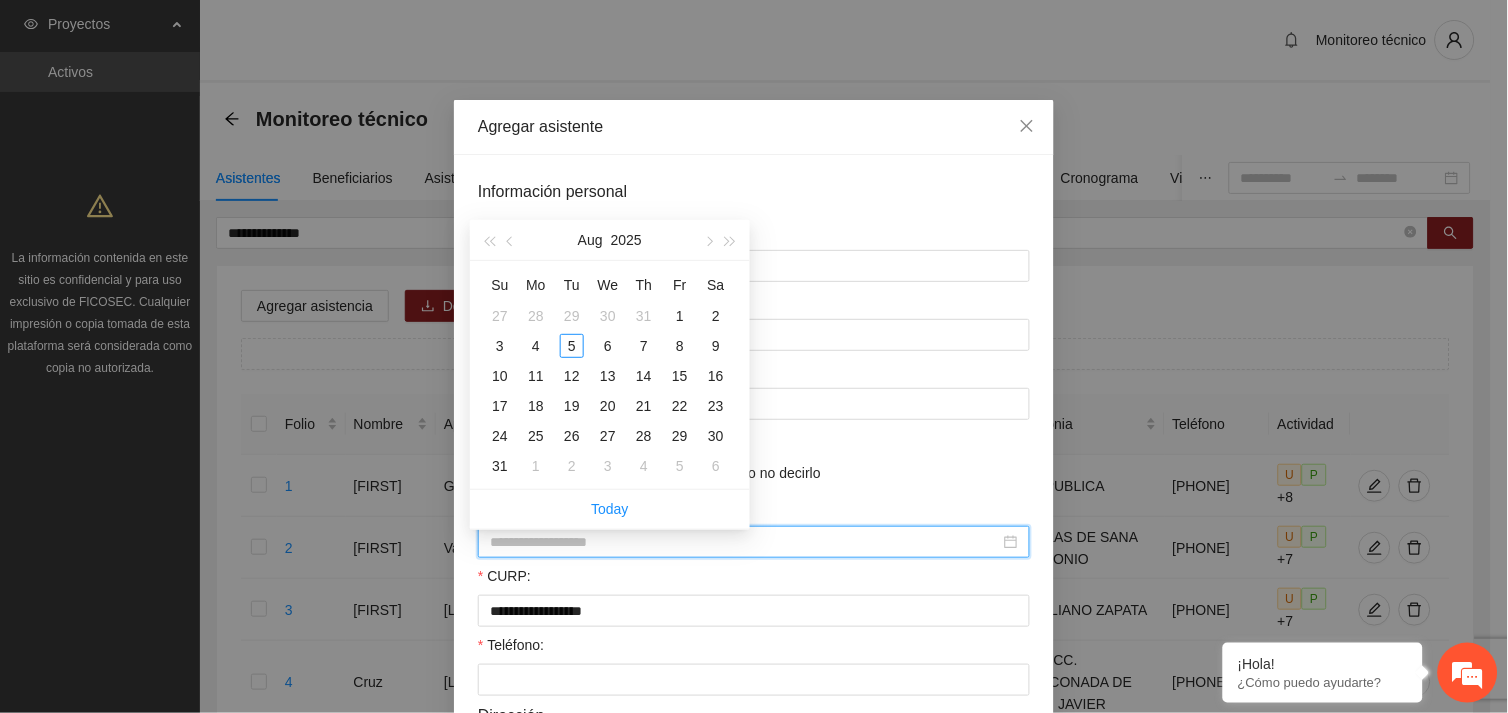 click on "Fecha de nacimiento:" at bounding box center [745, 542] 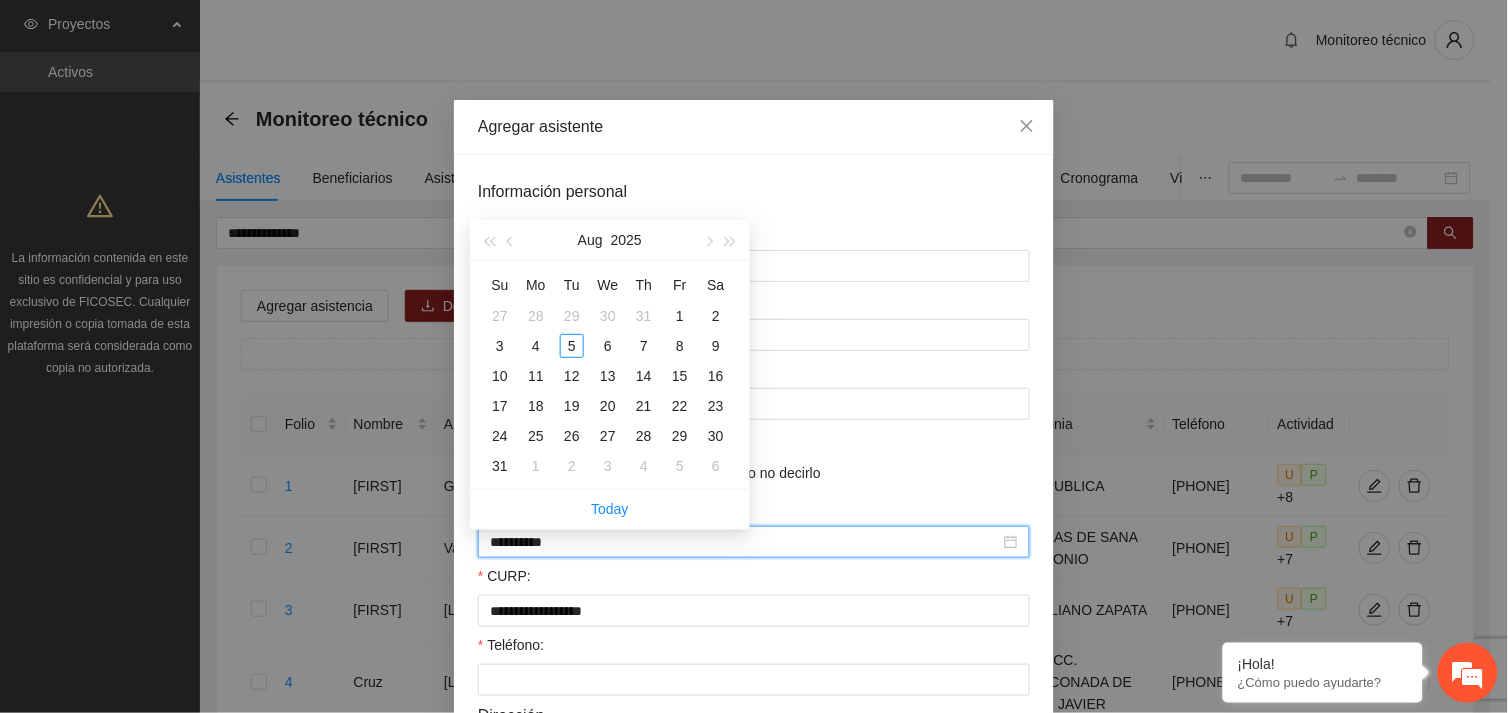 type on "**********" 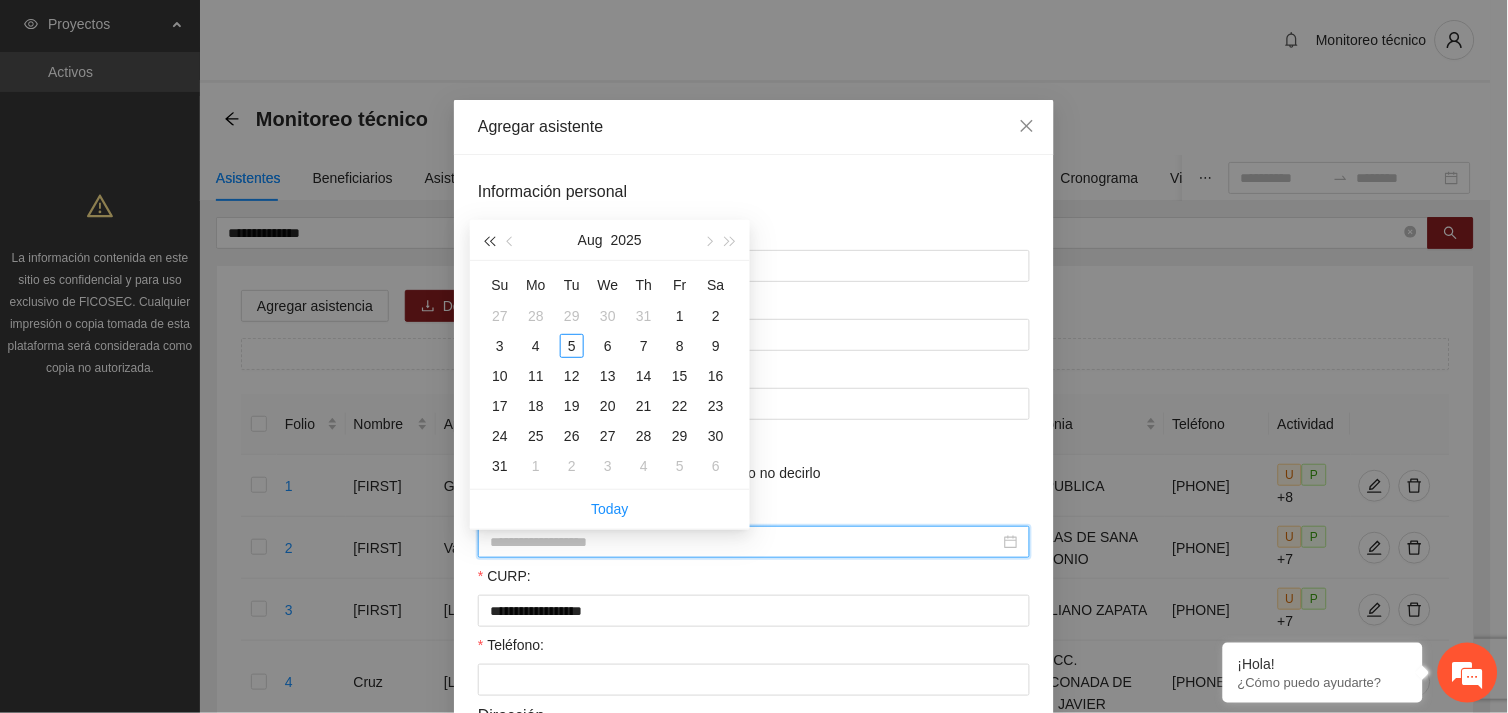 click at bounding box center (489, 242) 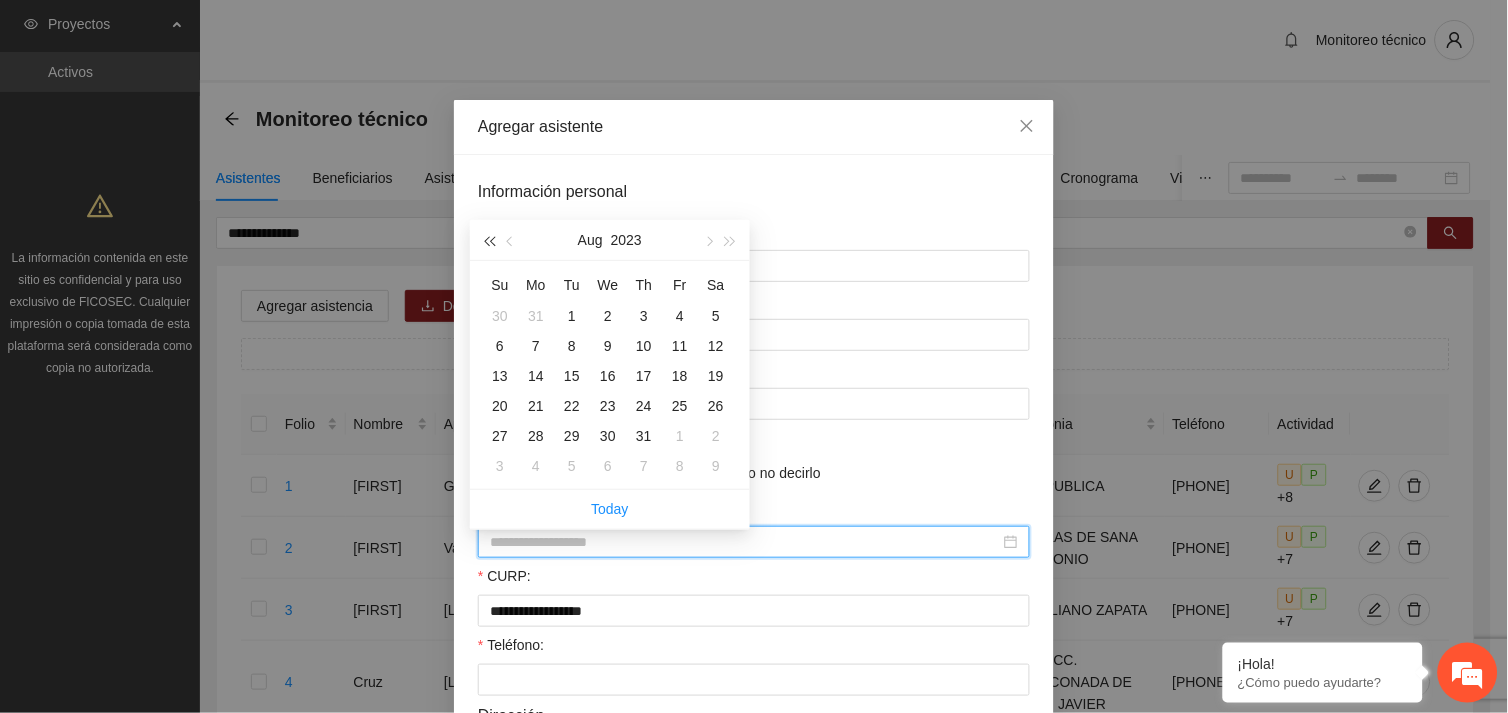 click at bounding box center [489, 242] 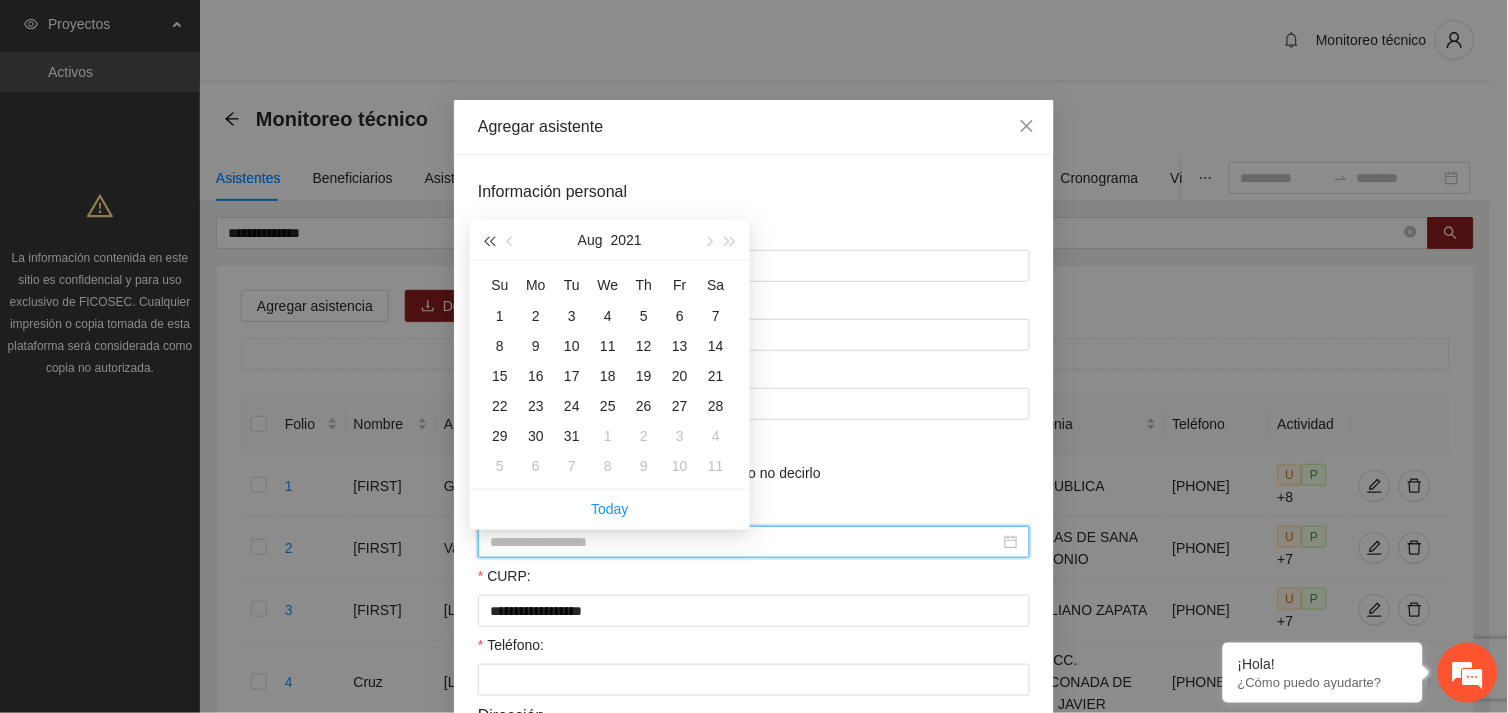 click at bounding box center [489, 242] 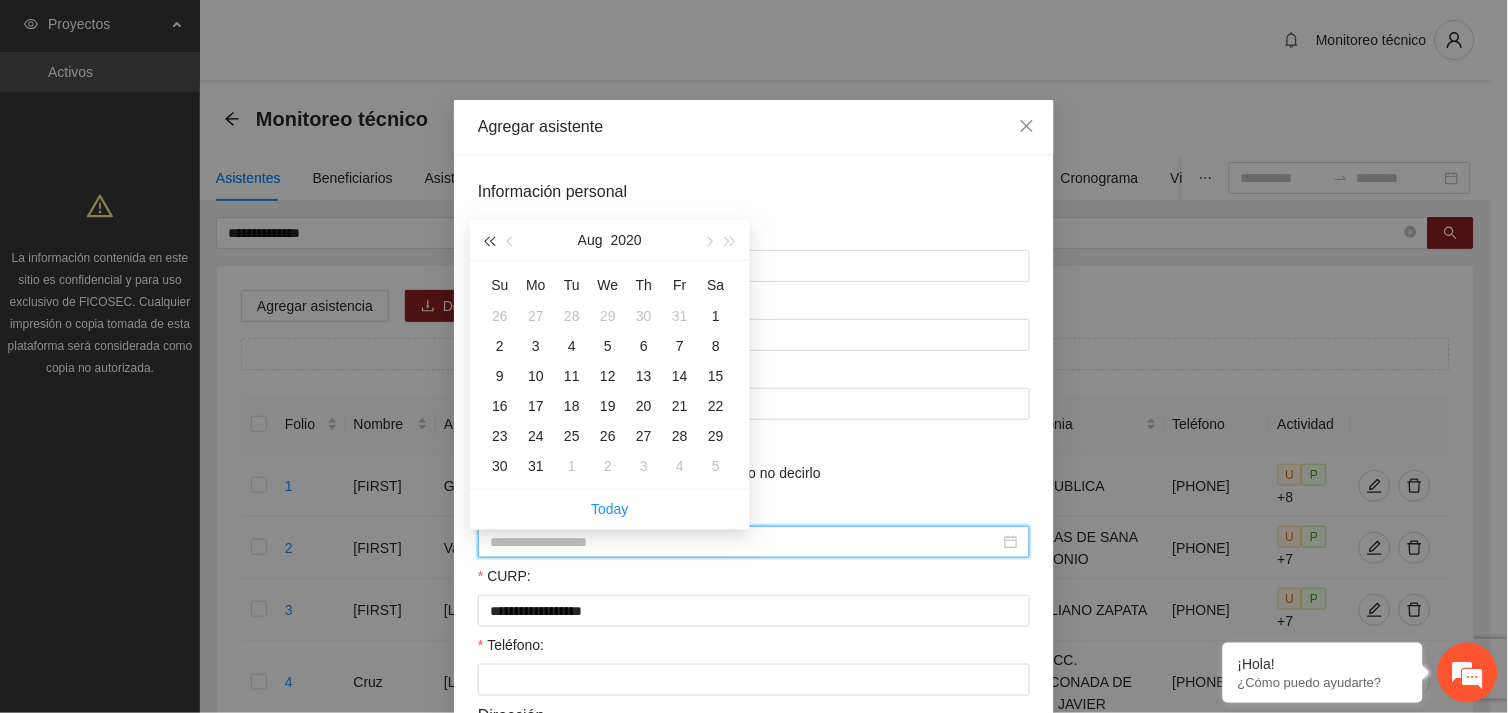 click at bounding box center (489, 242) 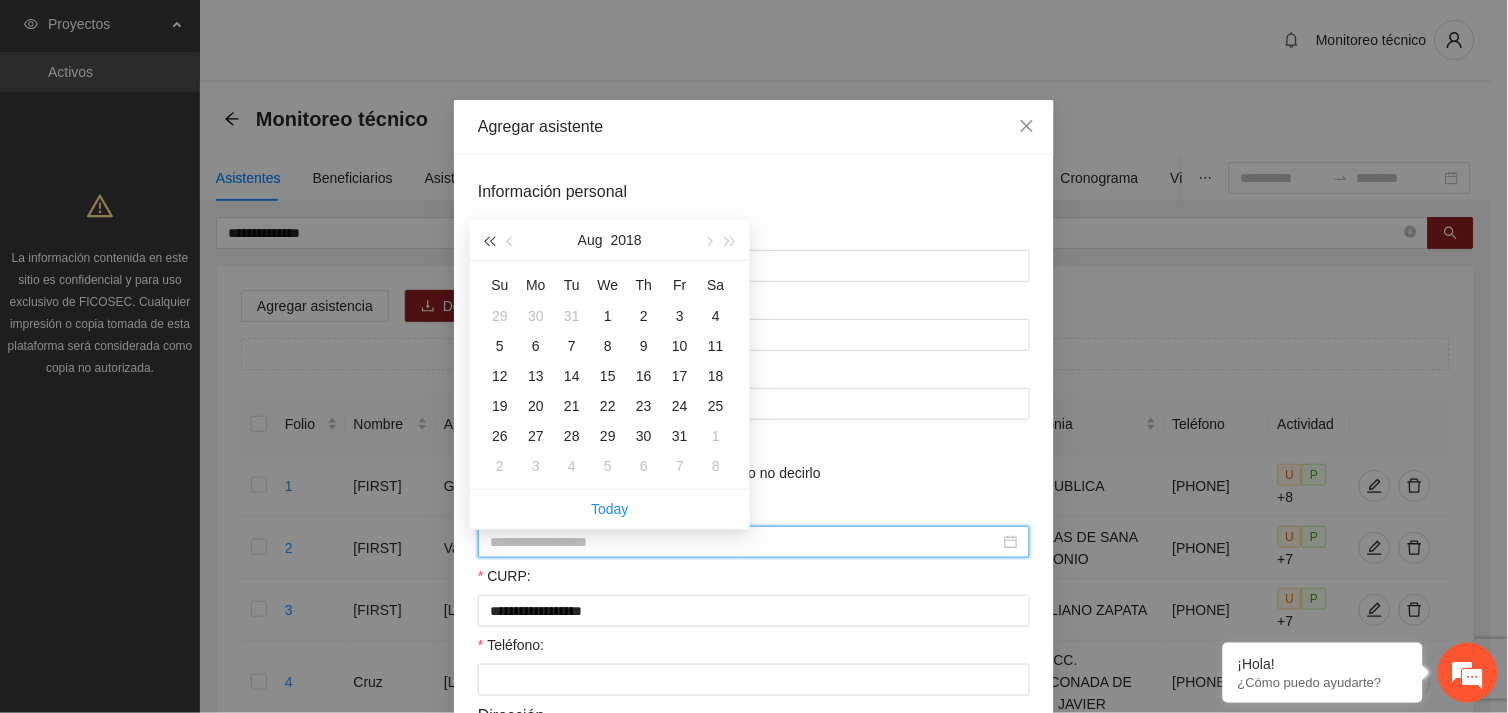 click at bounding box center (489, 242) 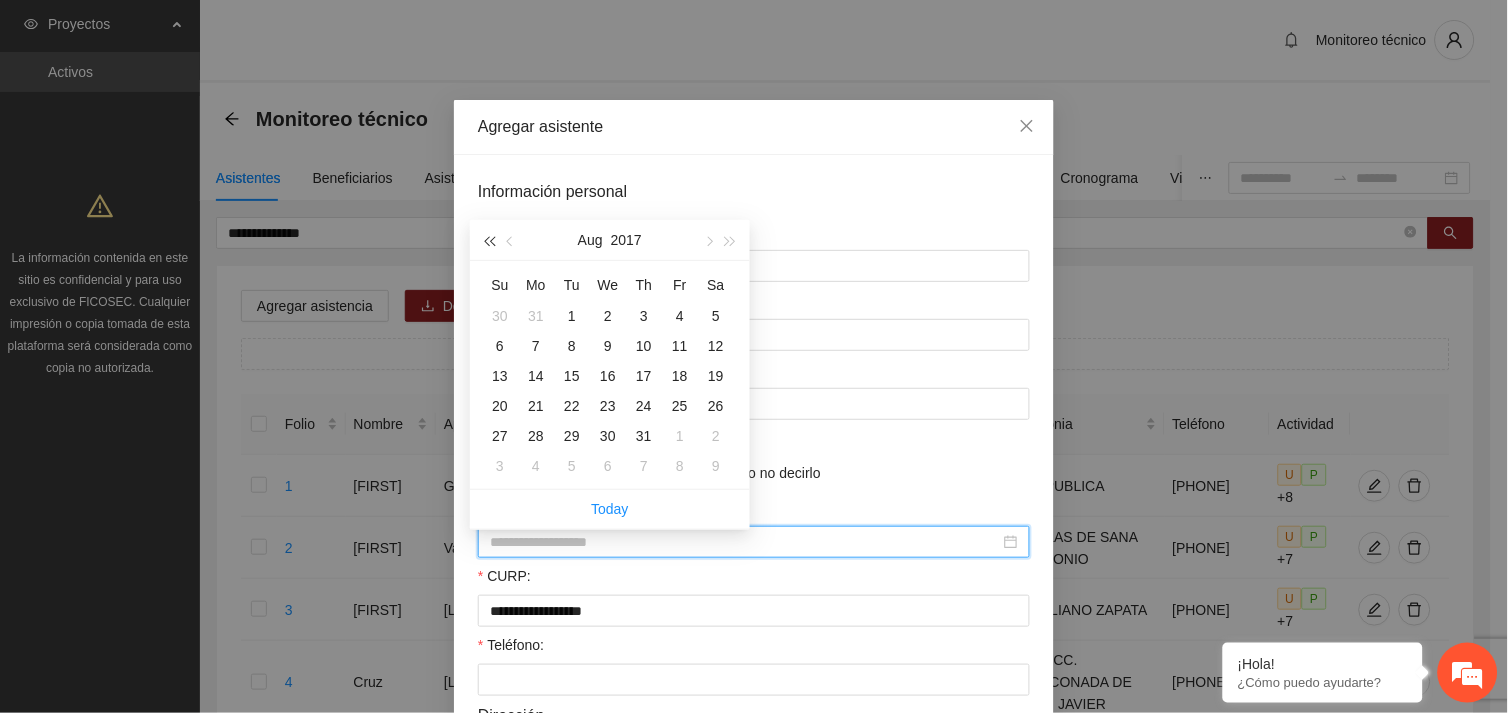 click at bounding box center (489, 242) 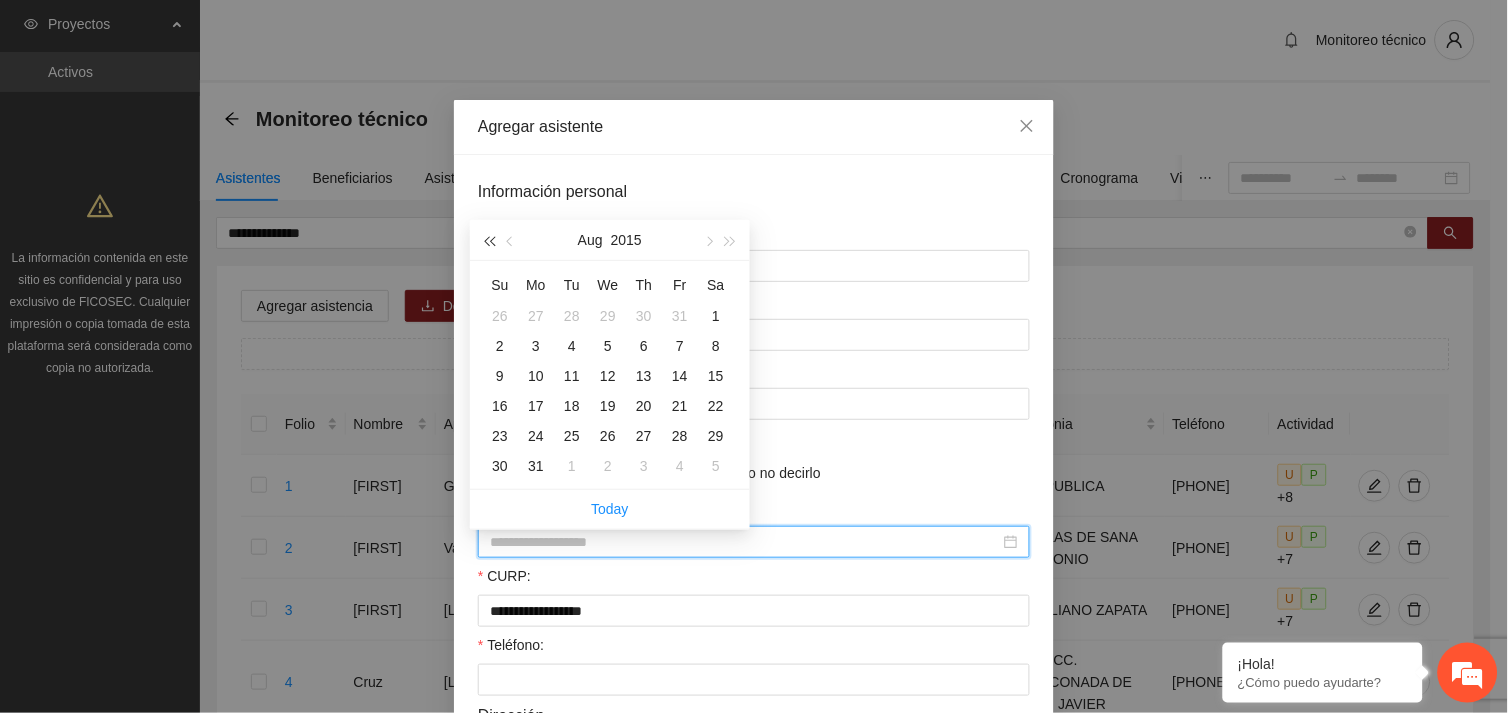 click at bounding box center [489, 242] 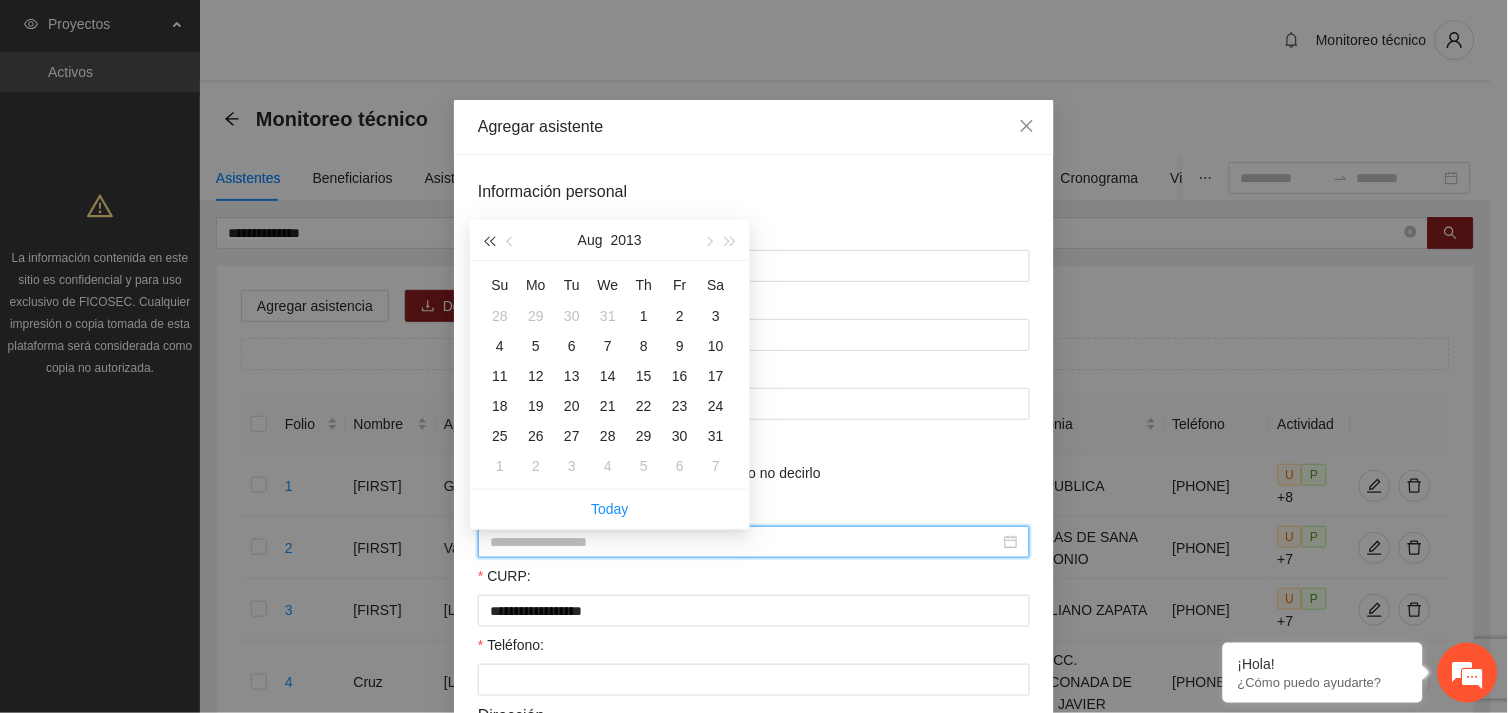 click at bounding box center (489, 242) 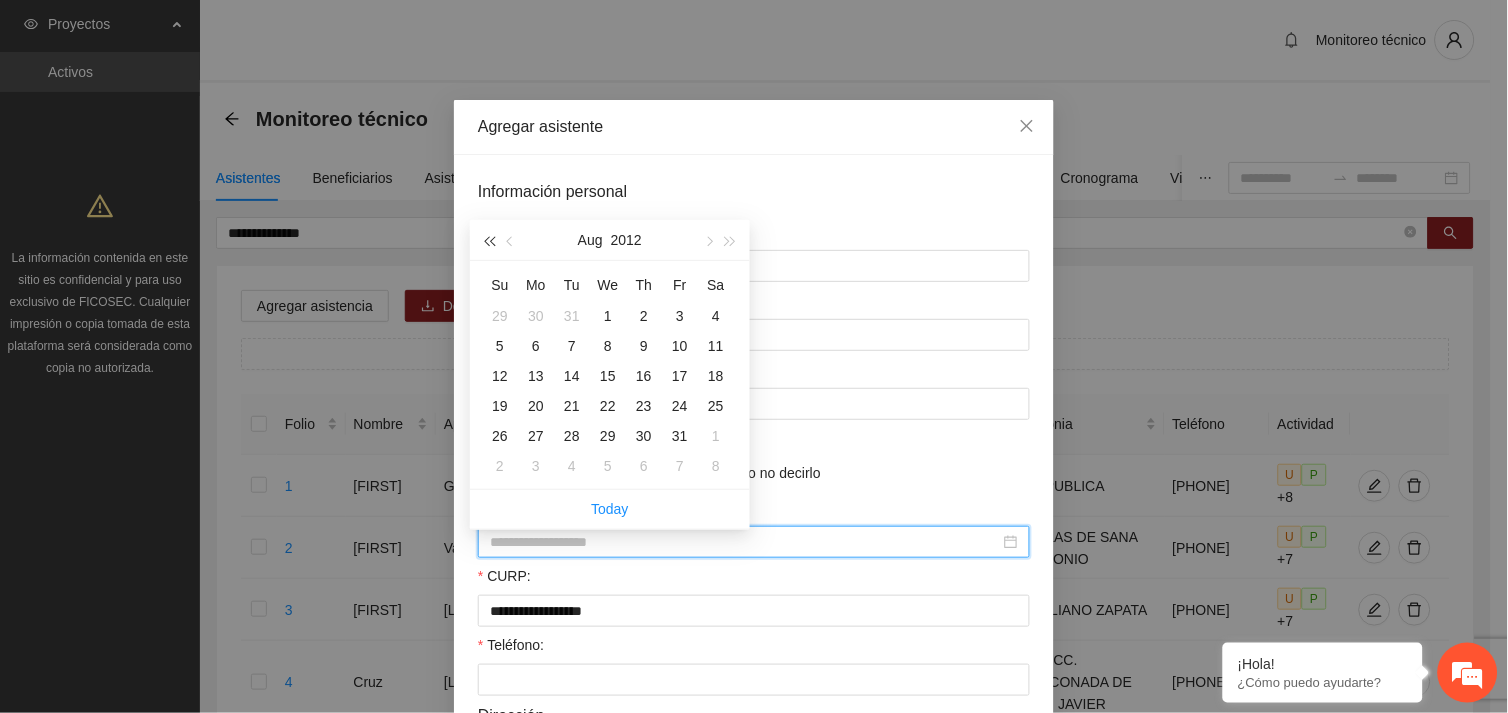 click at bounding box center (489, 242) 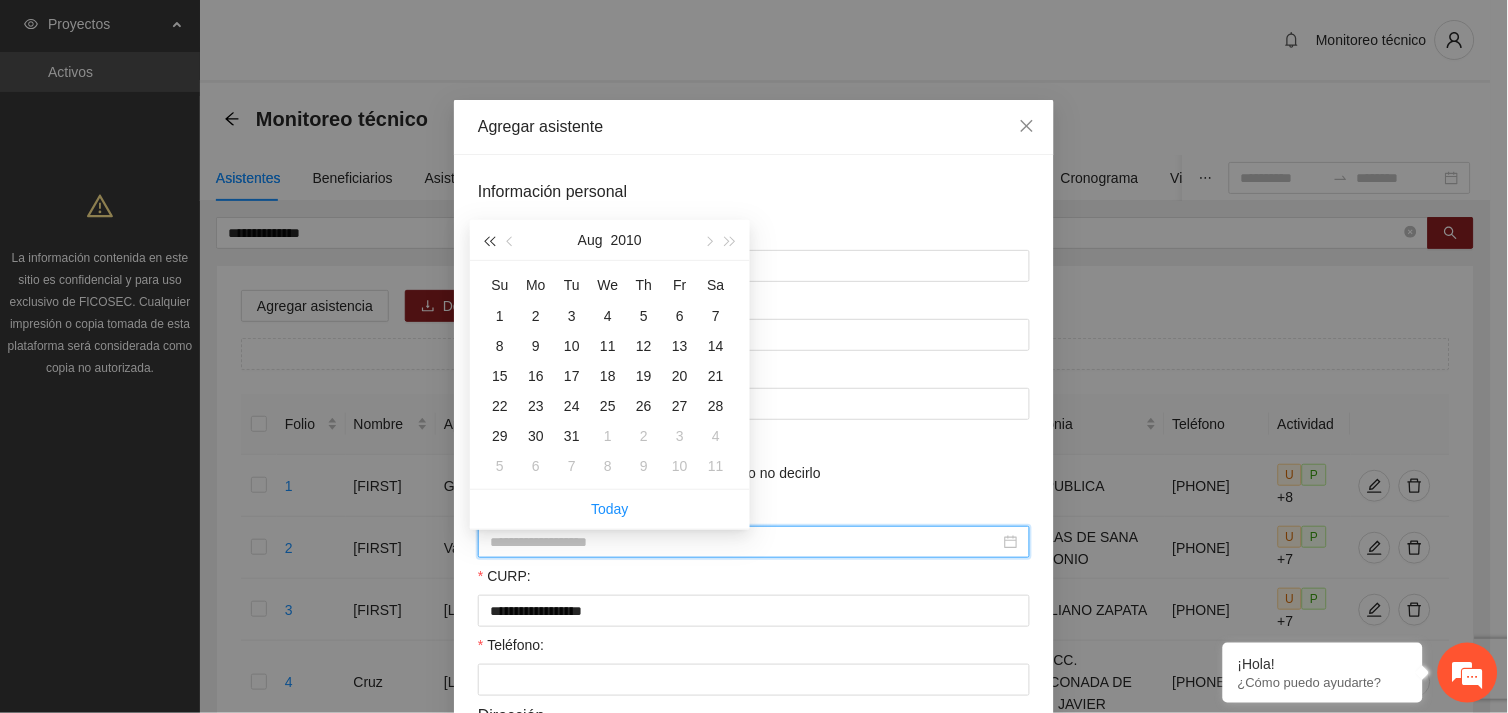 click at bounding box center [489, 242] 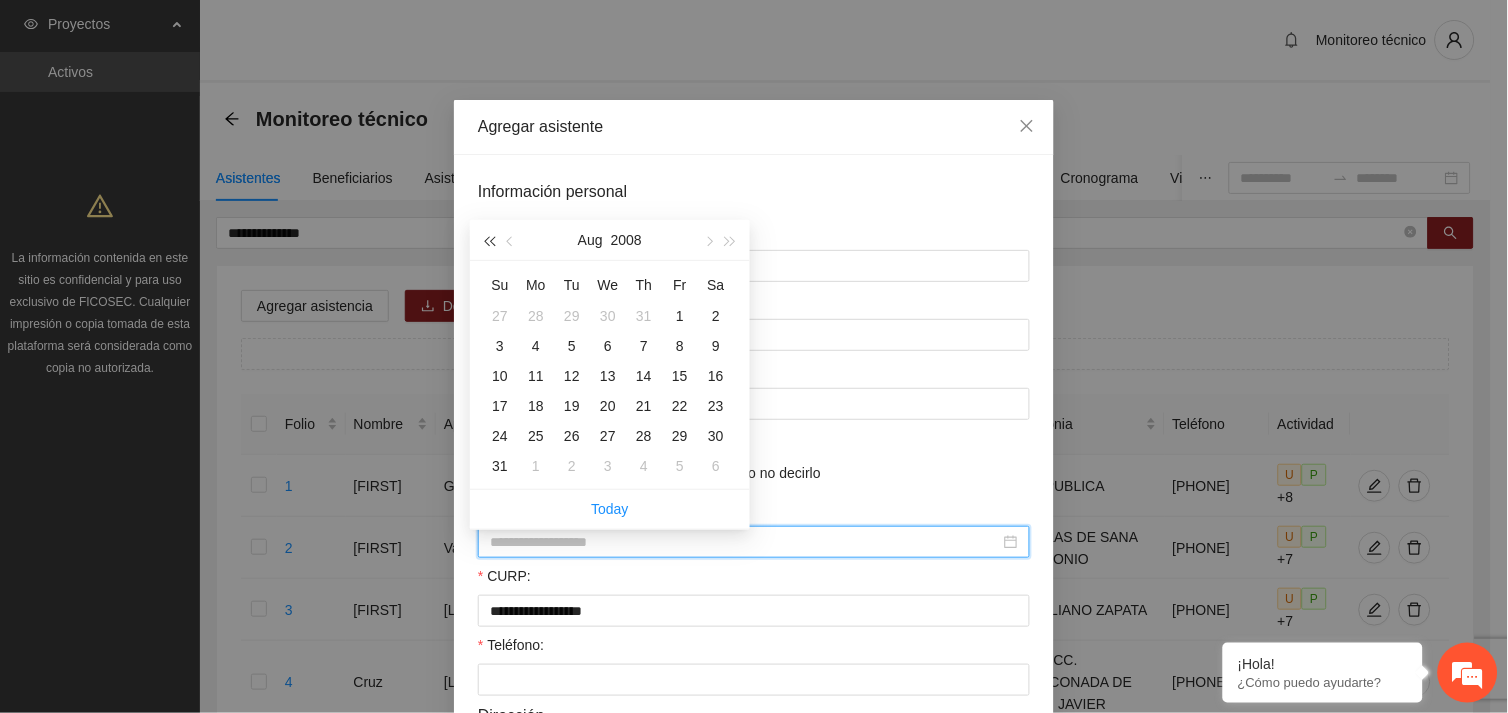 click at bounding box center (489, 242) 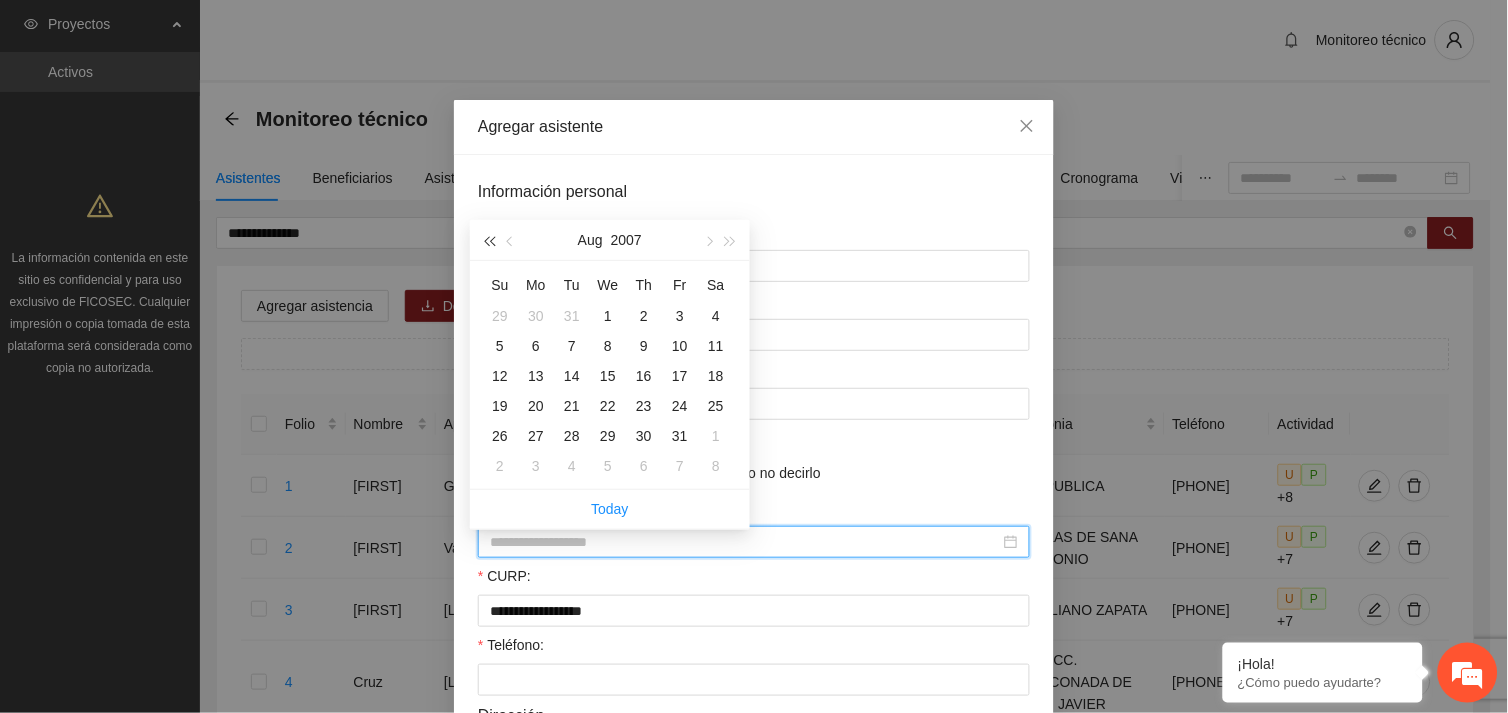 click at bounding box center (489, 242) 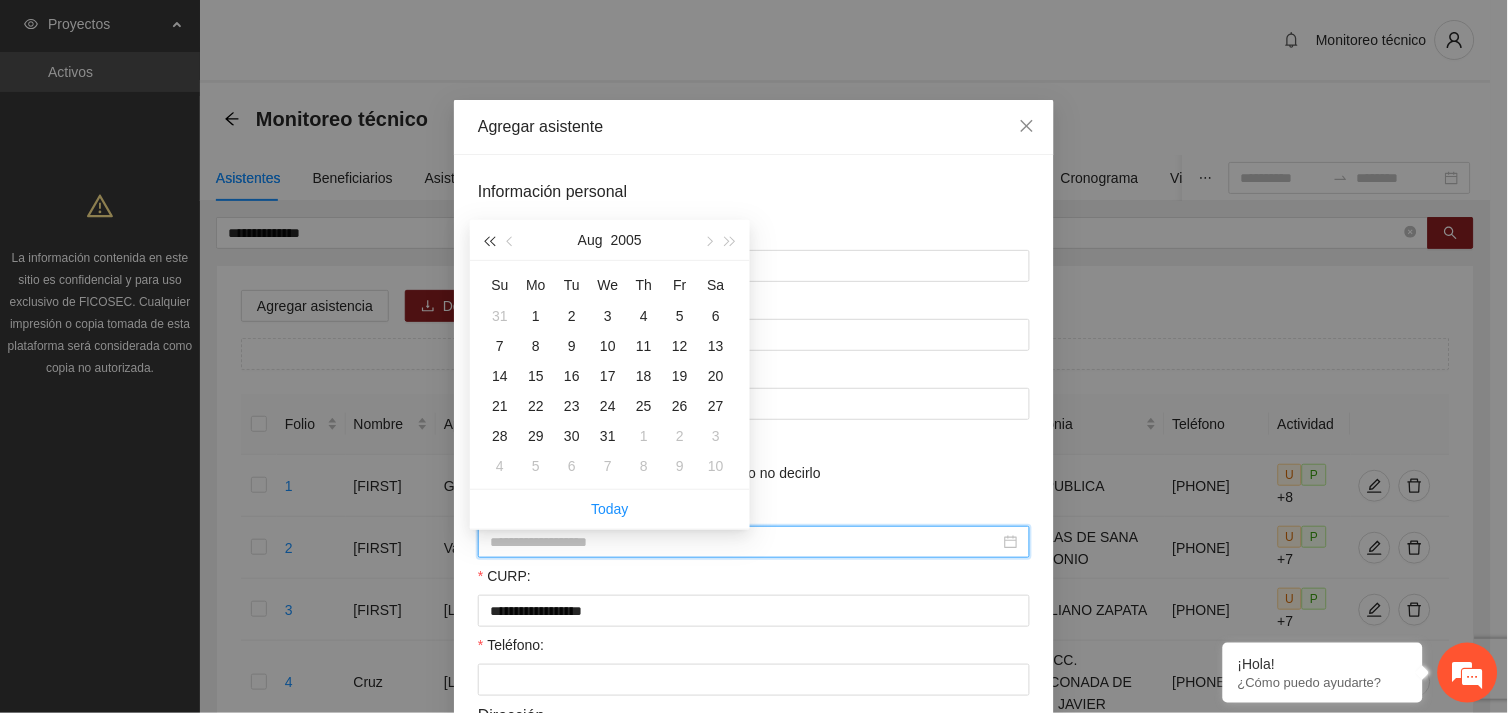 click at bounding box center (489, 242) 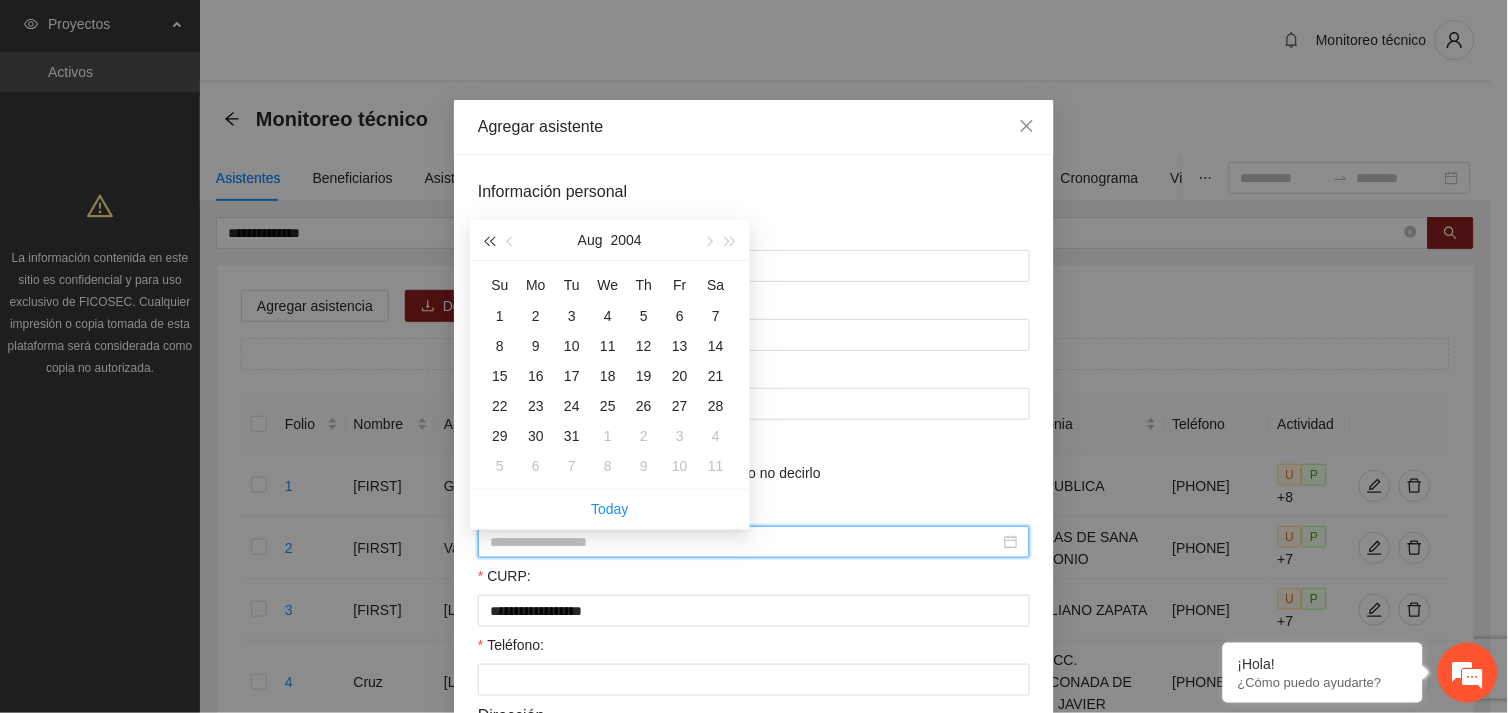 click at bounding box center (489, 242) 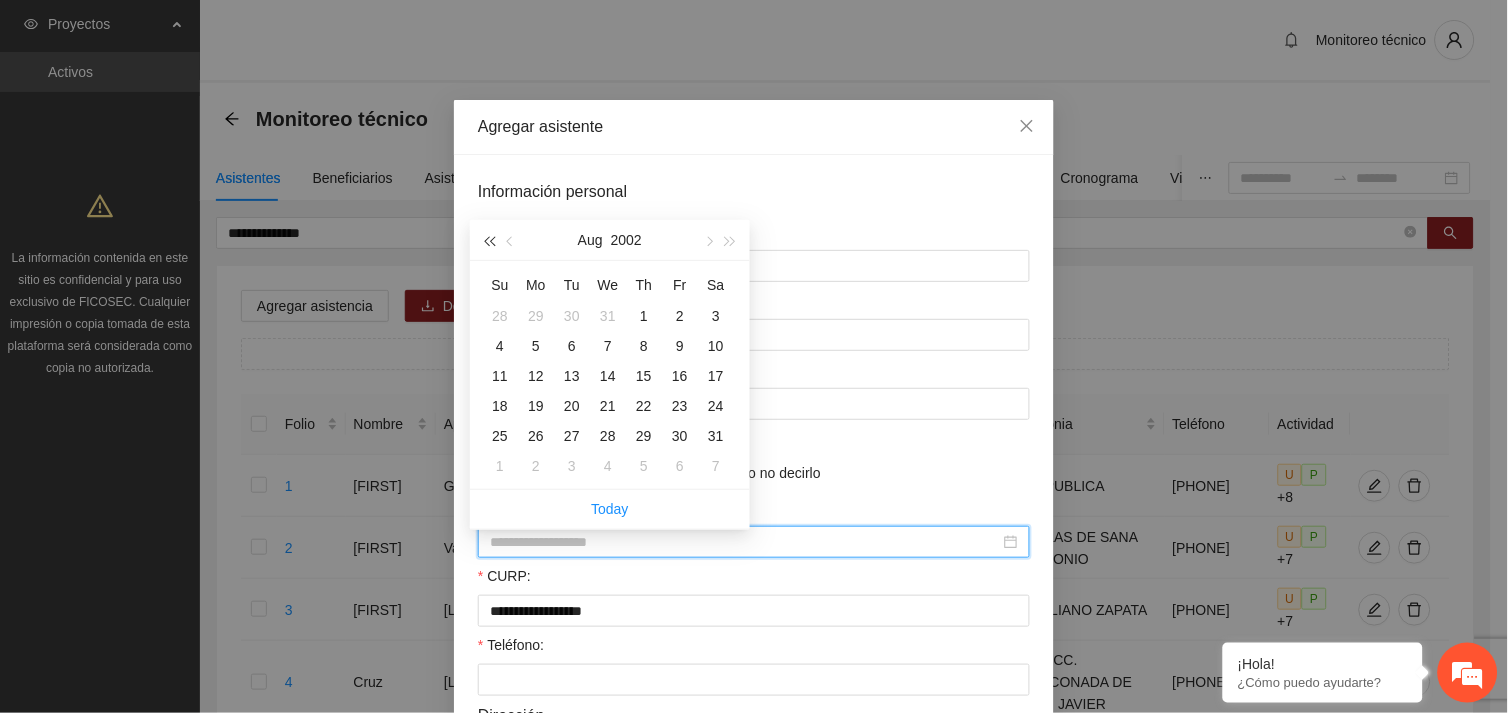 click at bounding box center (489, 242) 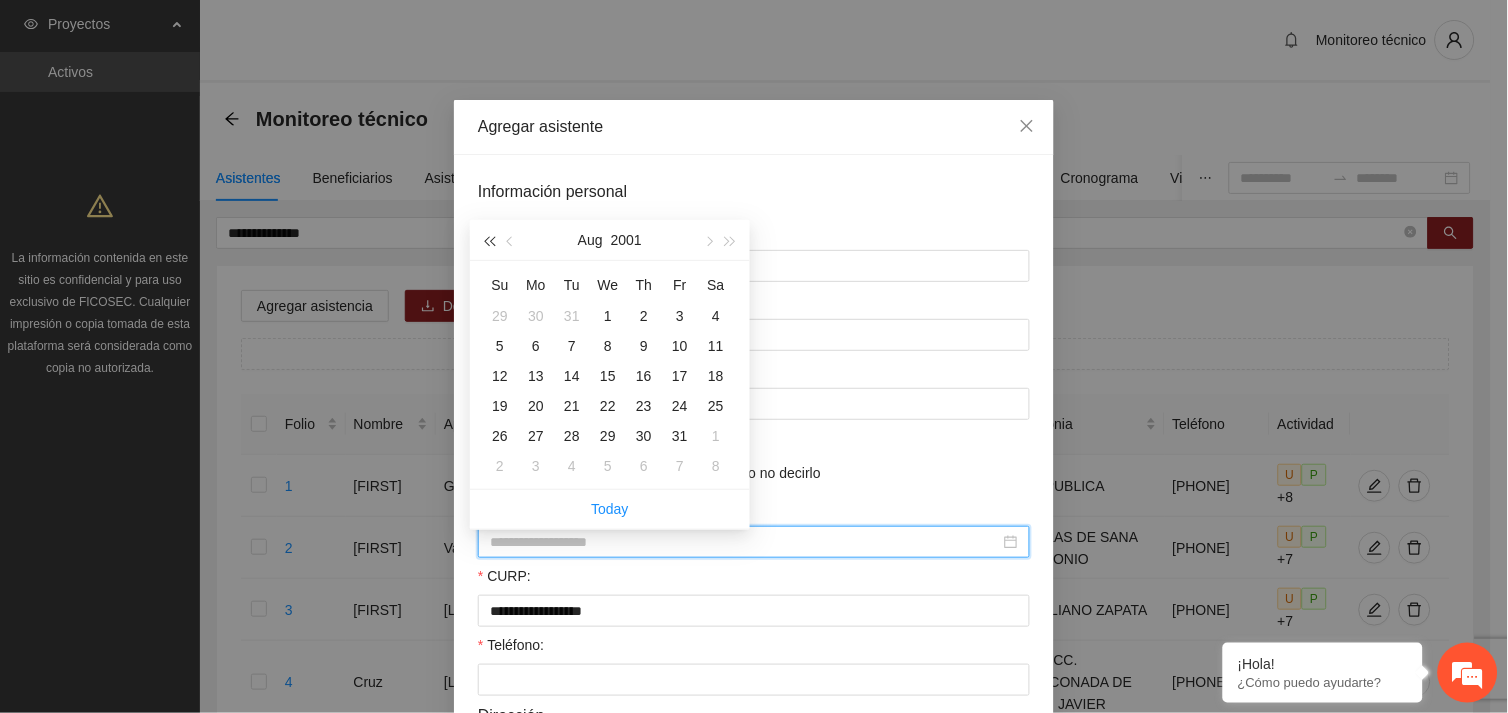 click at bounding box center [489, 242] 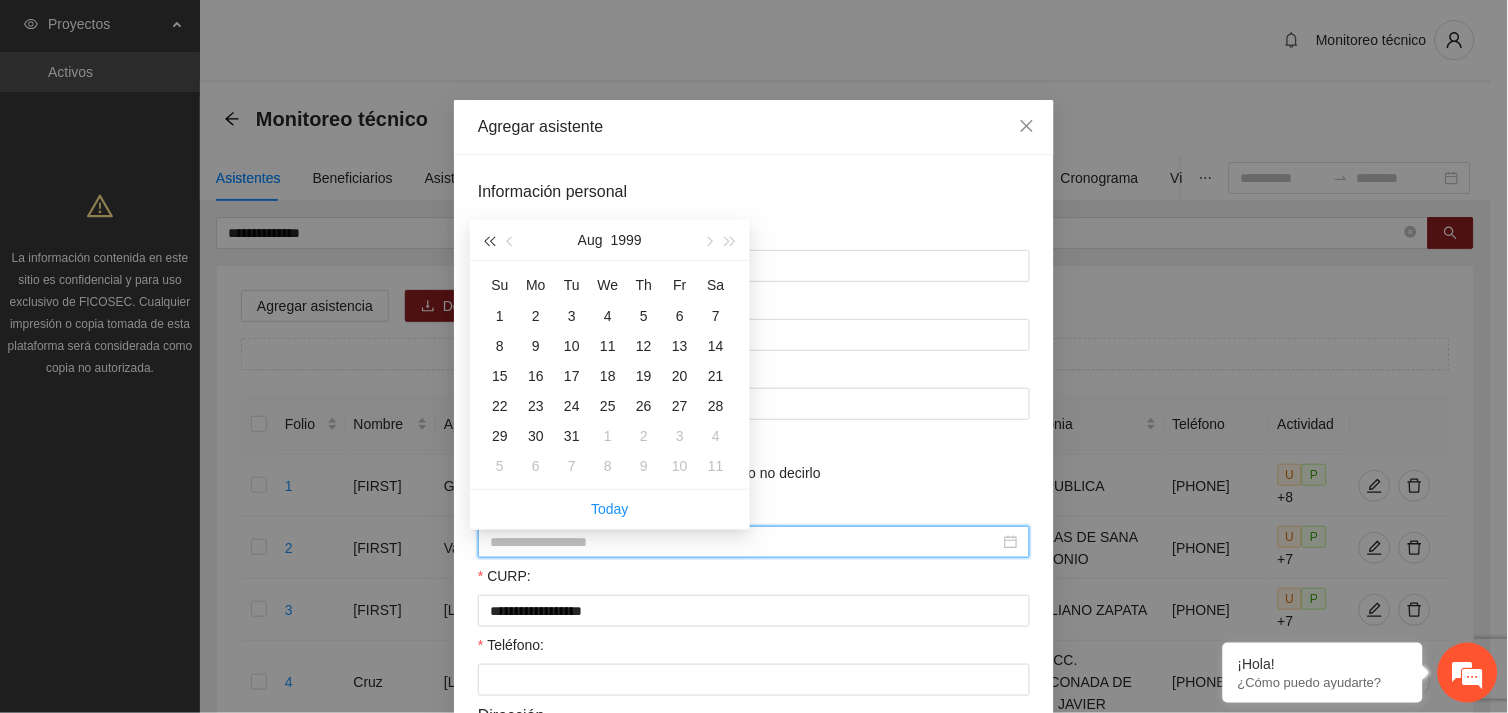 click at bounding box center (489, 242) 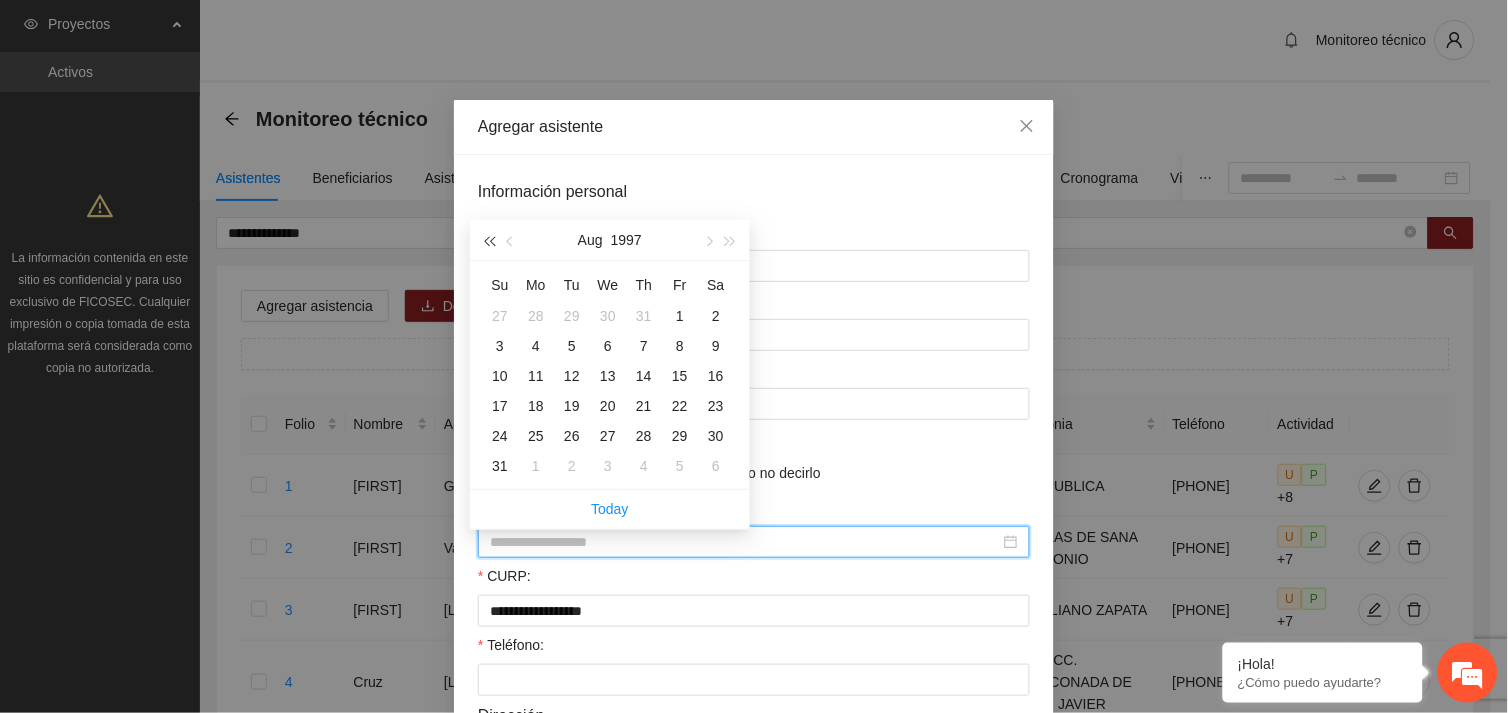 click at bounding box center (489, 242) 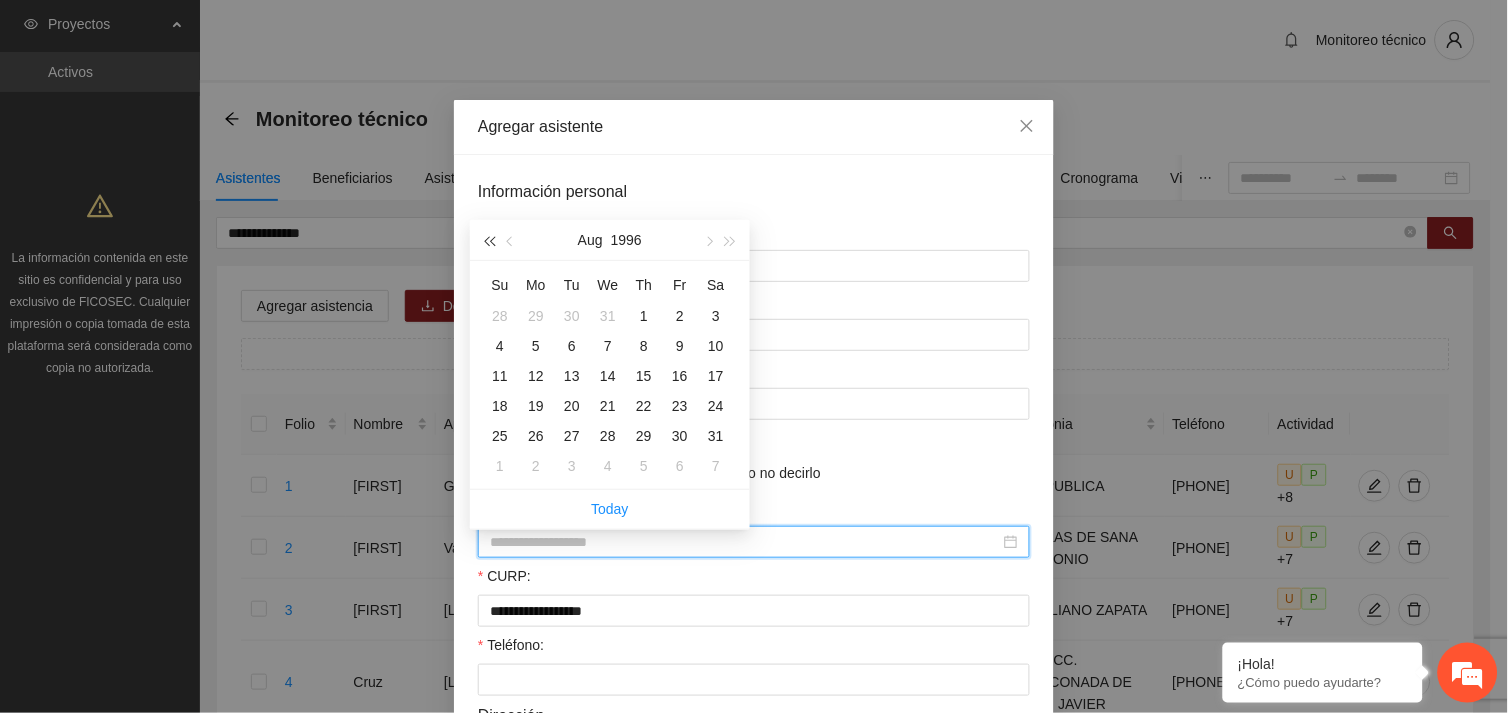 click at bounding box center (489, 242) 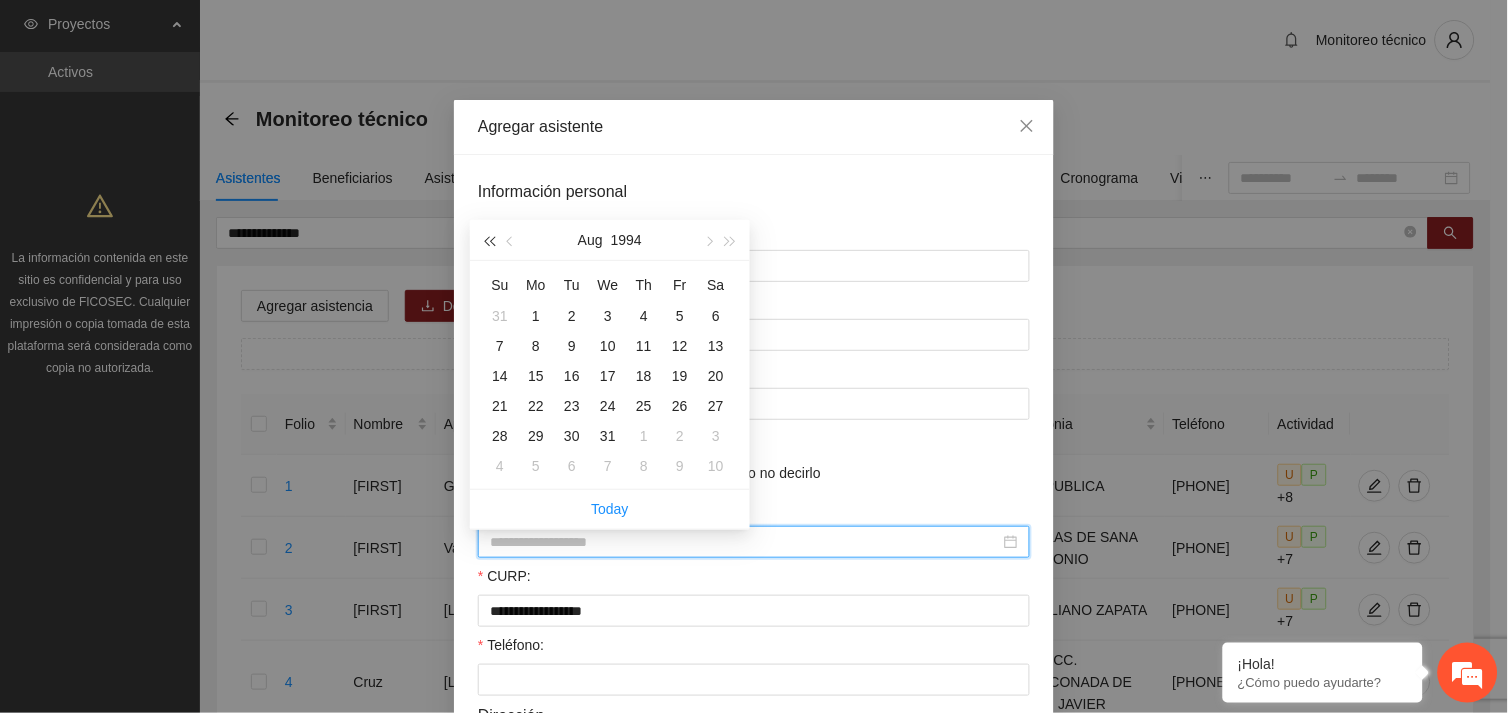 click at bounding box center (489, 242) 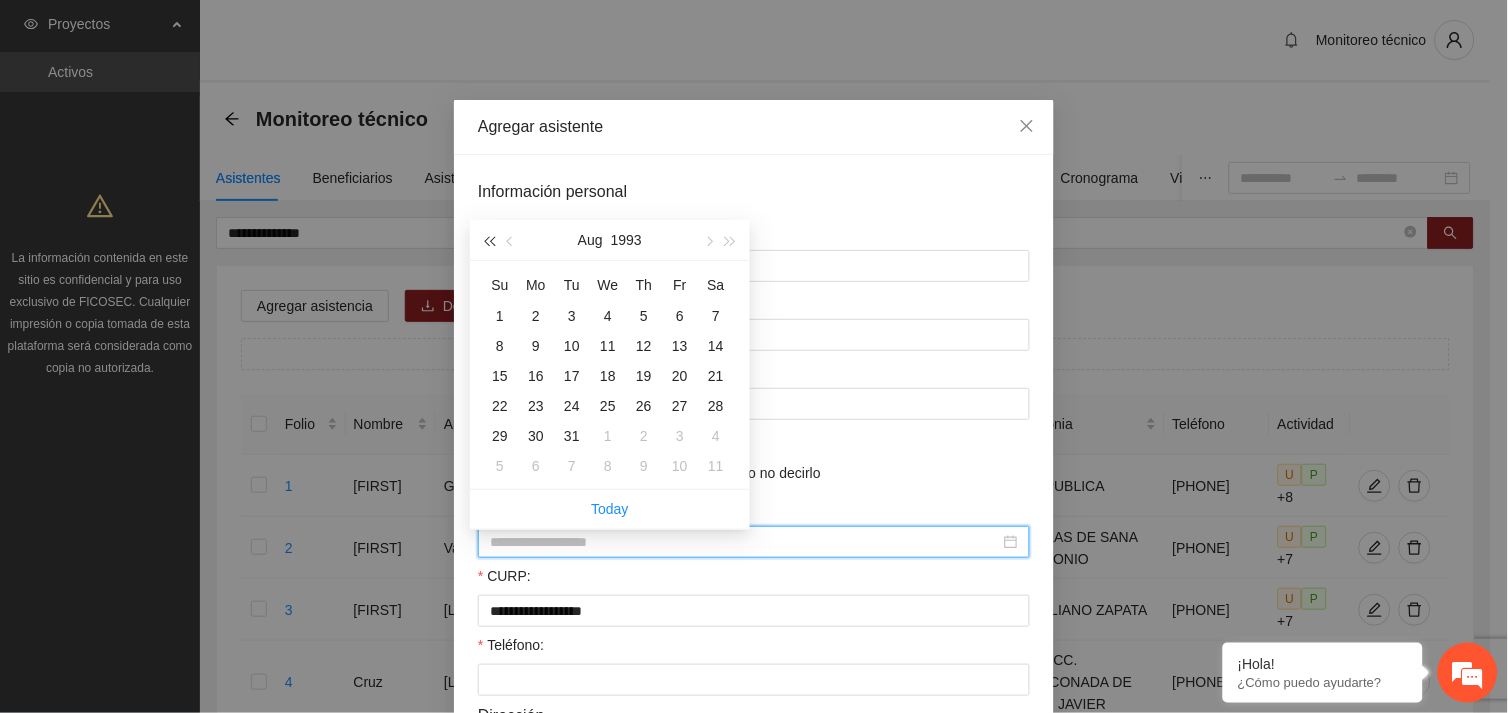 click at bounding box center (489, 242) 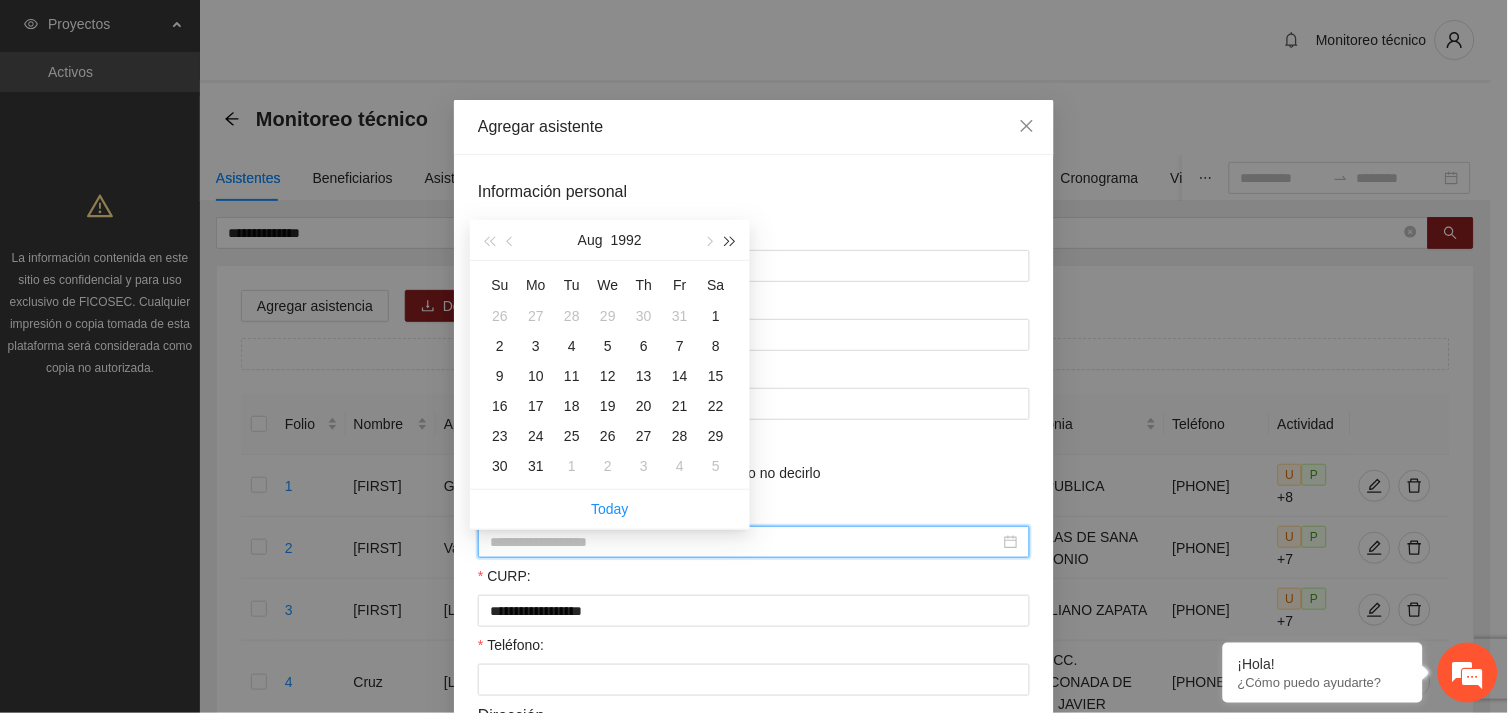 click at bounding box center (731, 240) 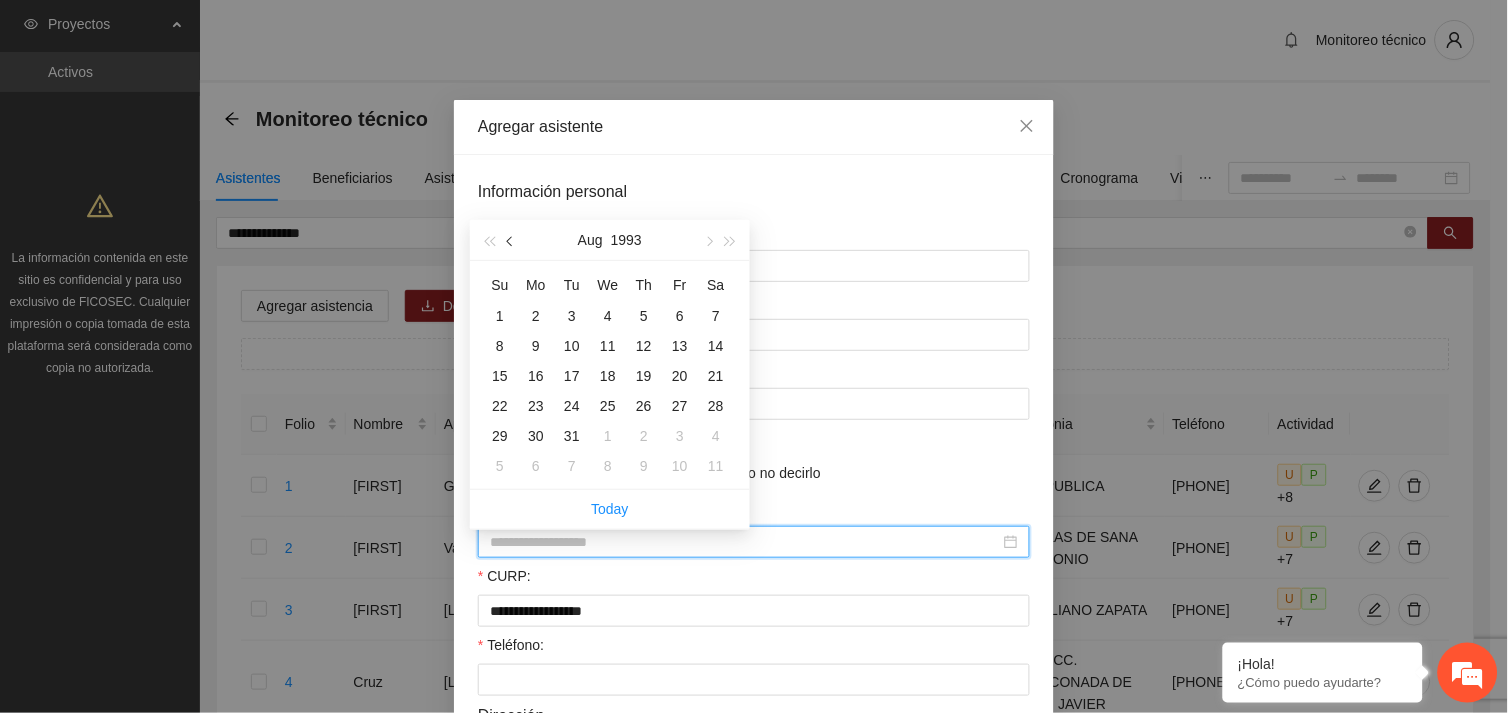 click at bounding box center (511, 240) 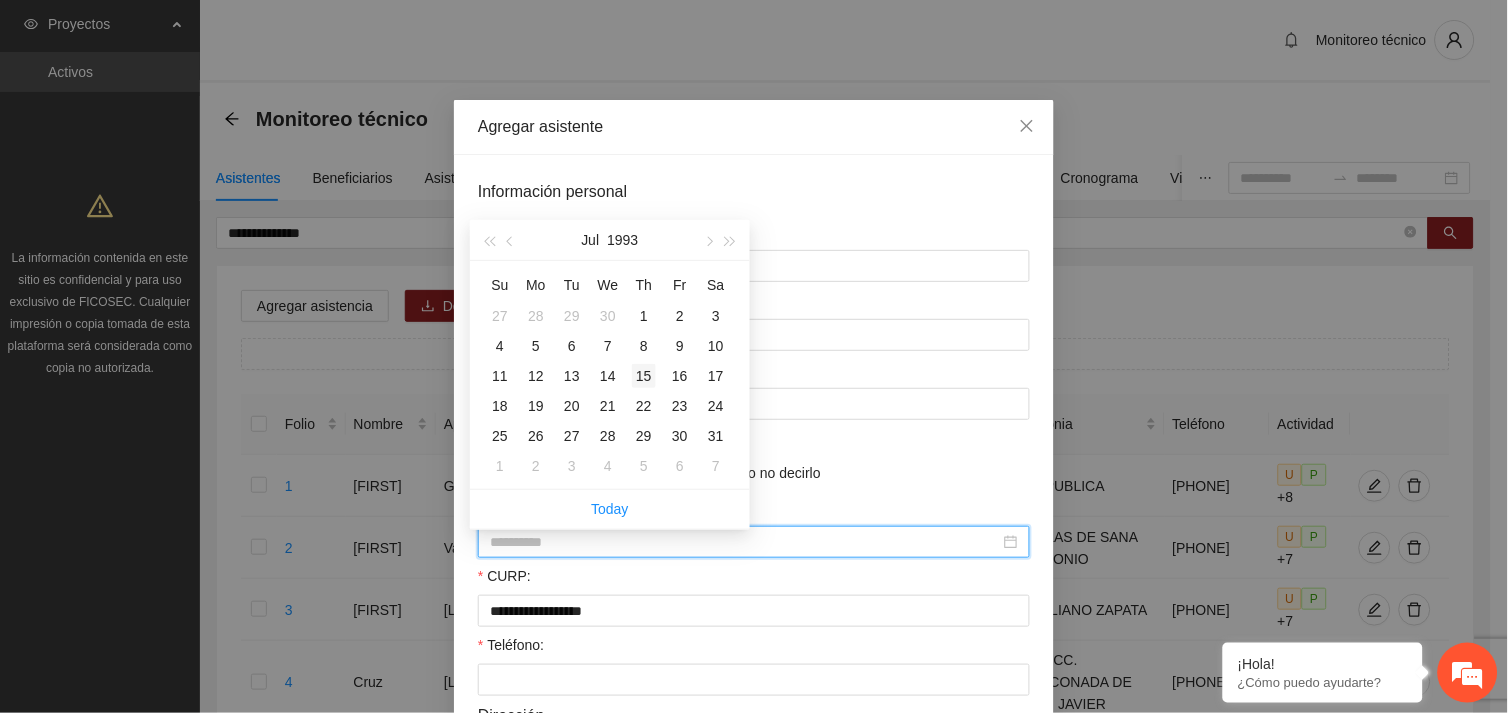 type on "**********" 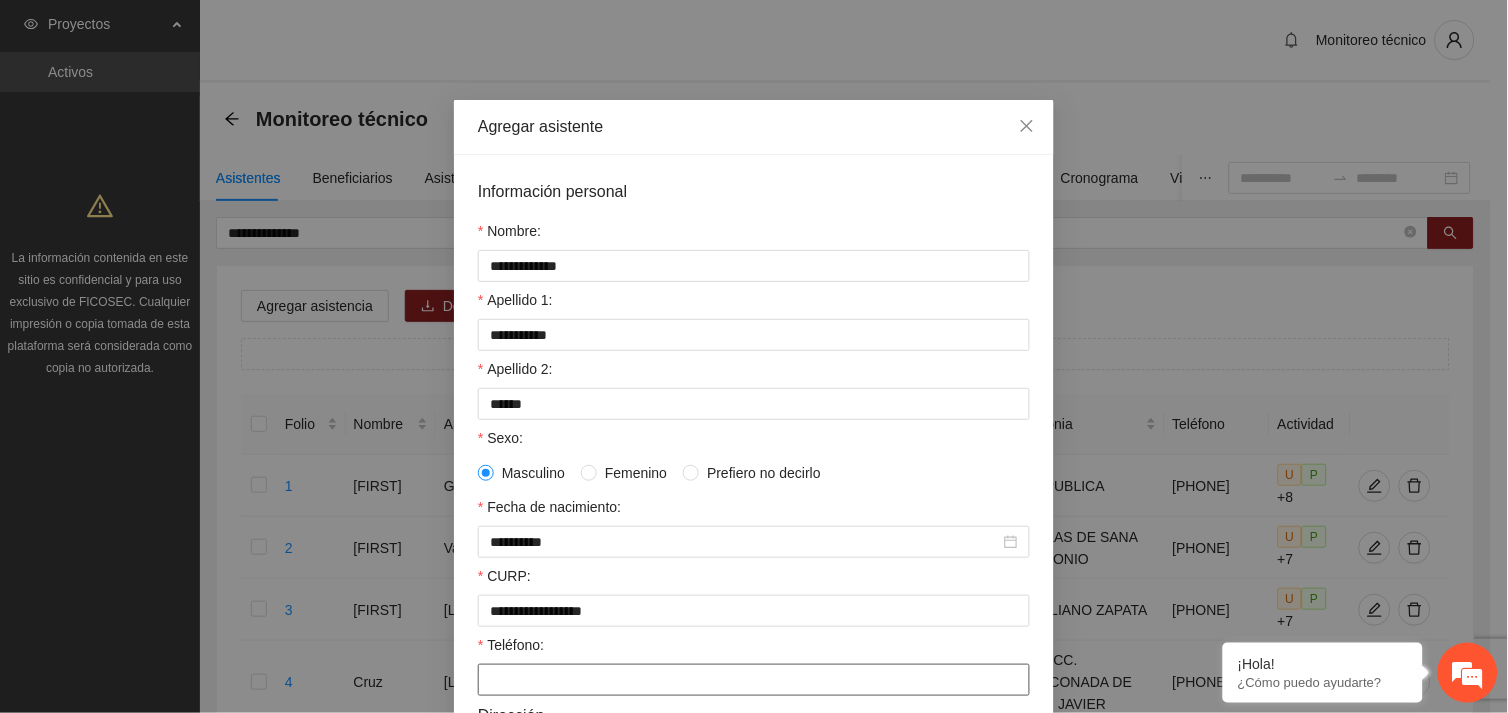click on "Teléfono:" at bounding box center (754, 680) 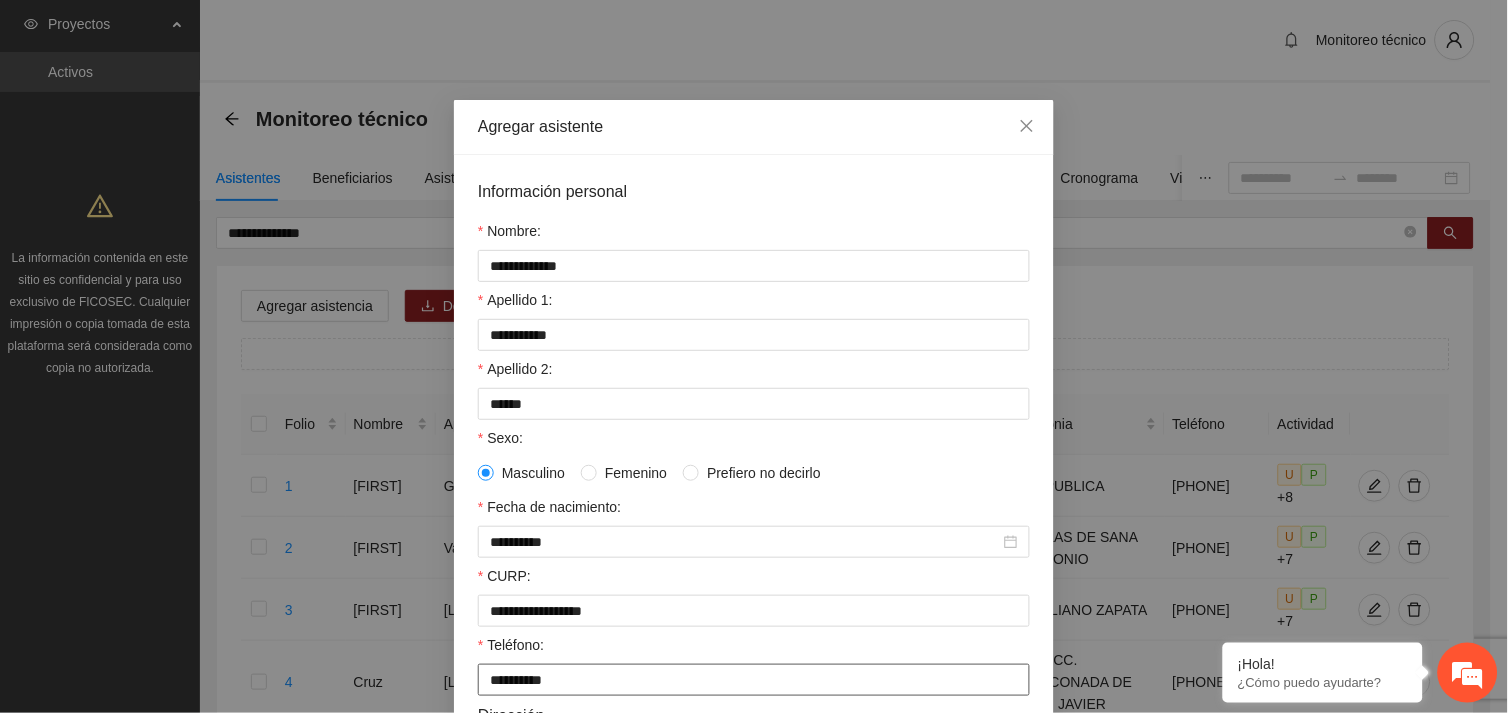 type on "**********" 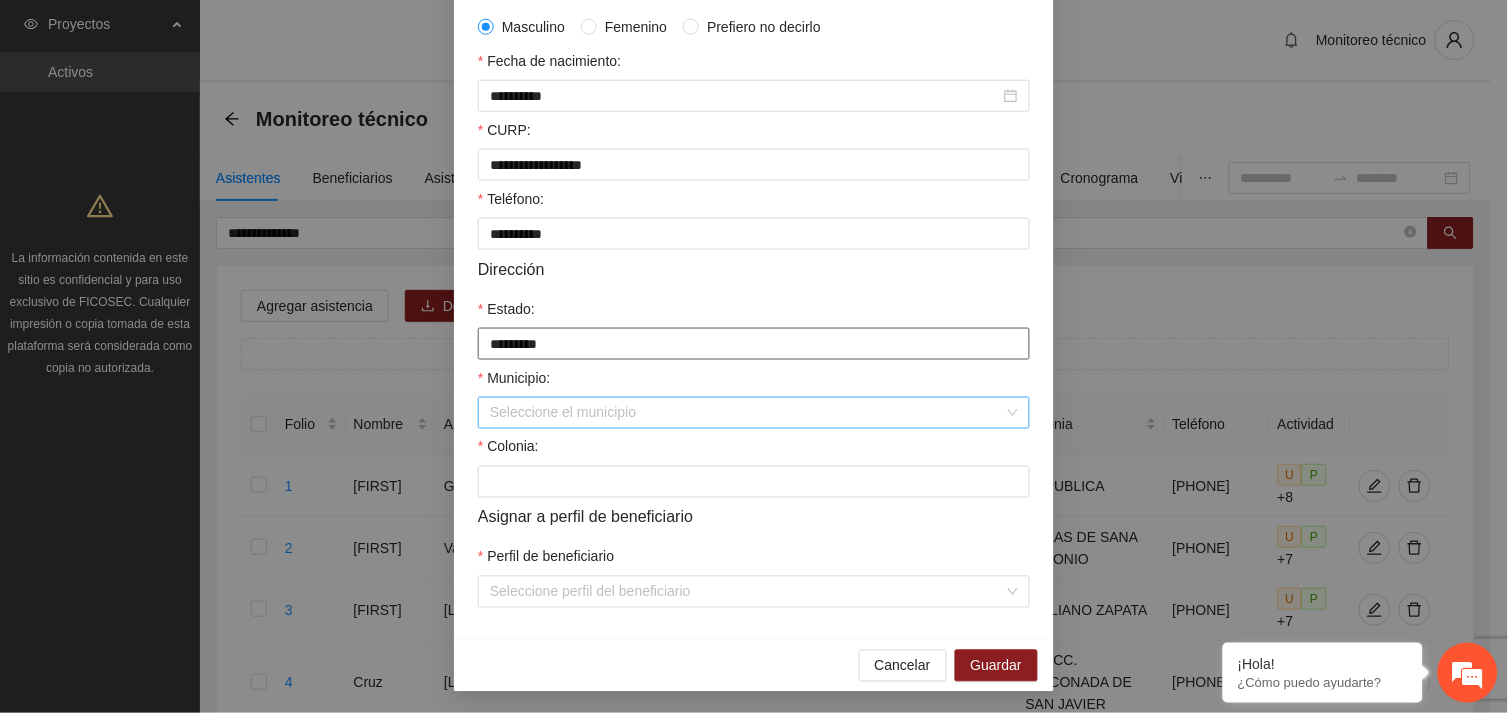 type on "*********" 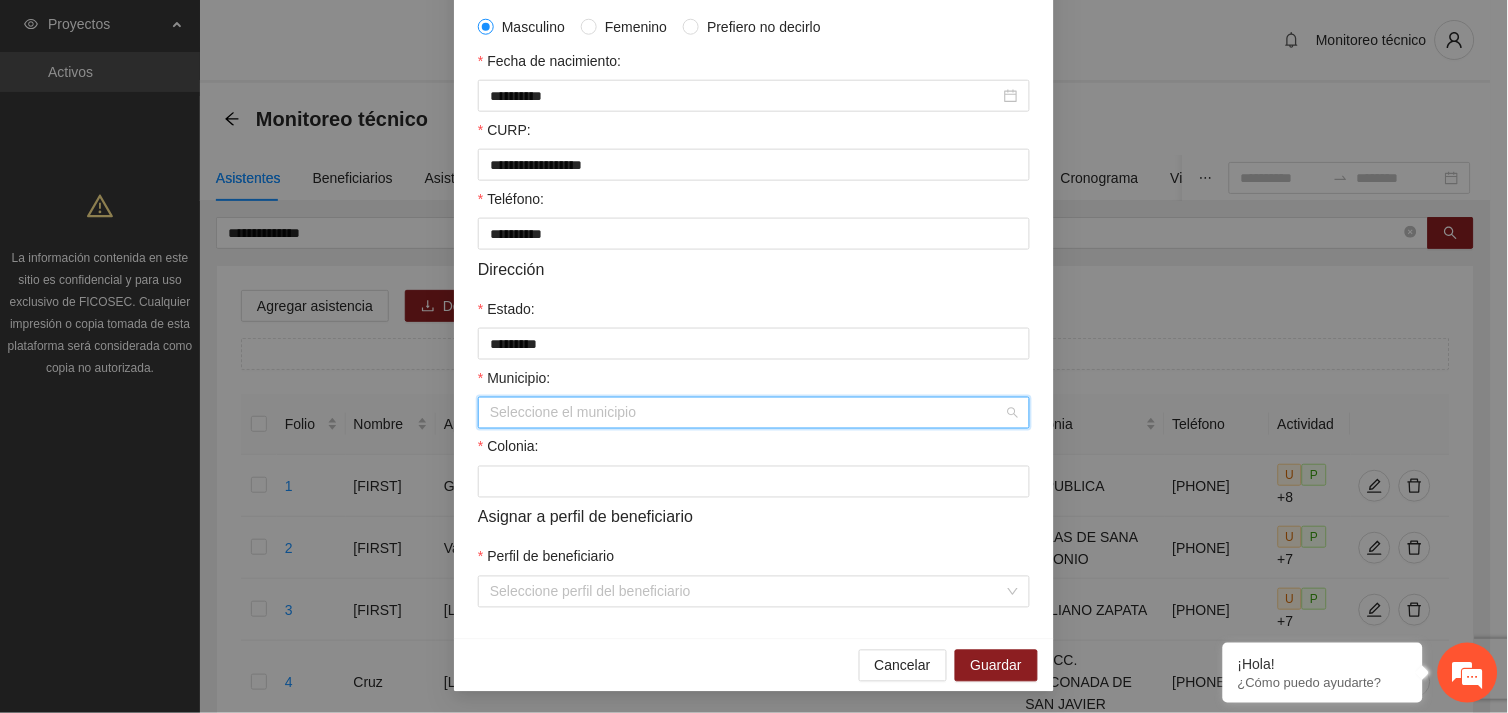 click on "Seleccione el municipio" at bounding box center (754, 413) 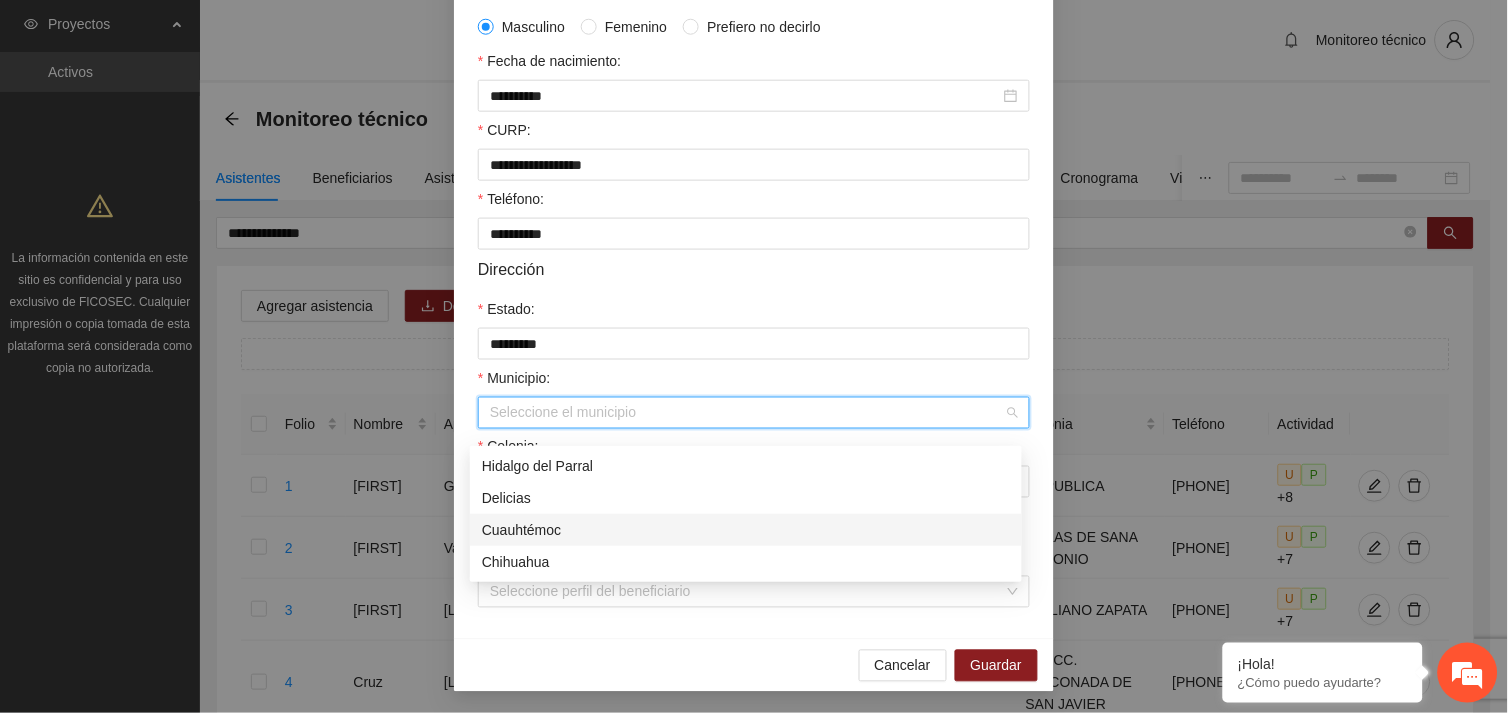 click on "Cuauhtémoc" at bounding box center (746, 530) 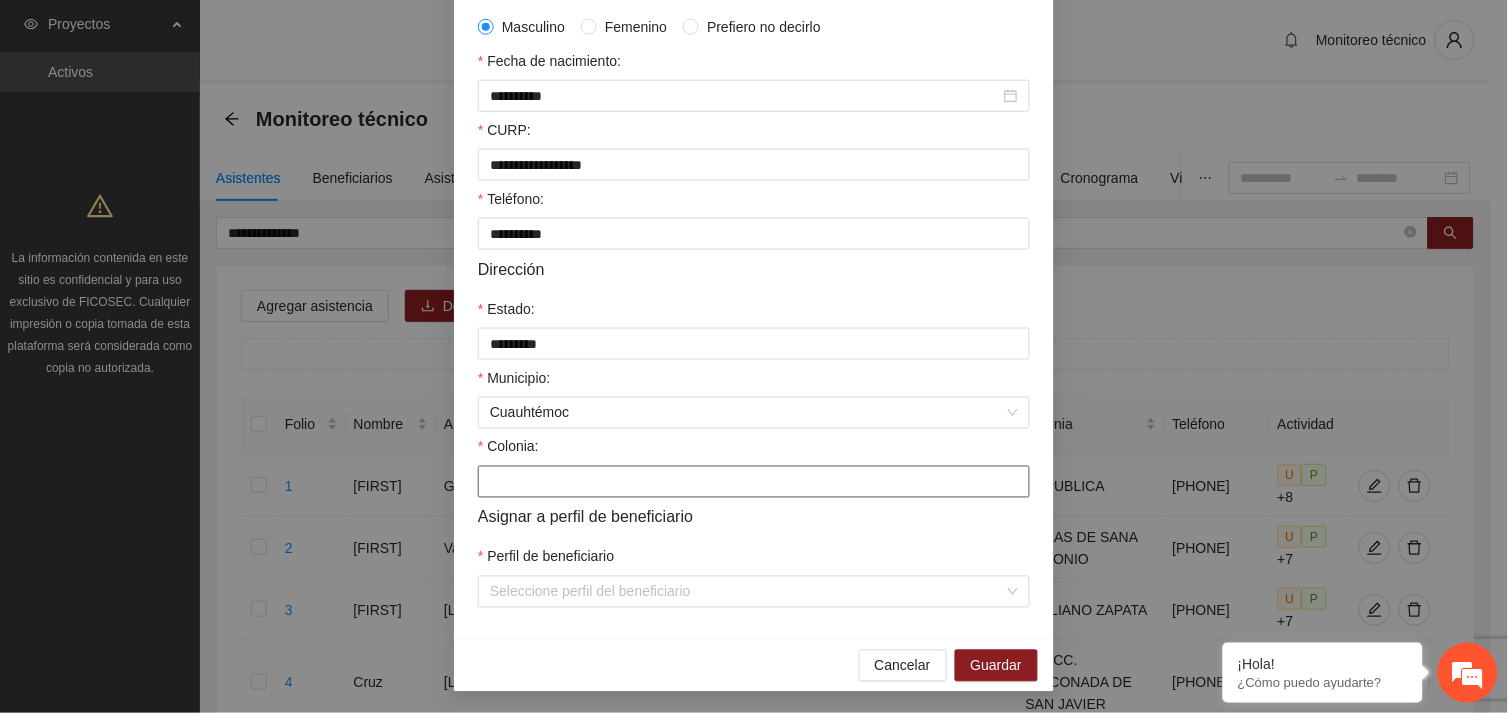 click on "Colonia:" at bounding box center [754, 482] 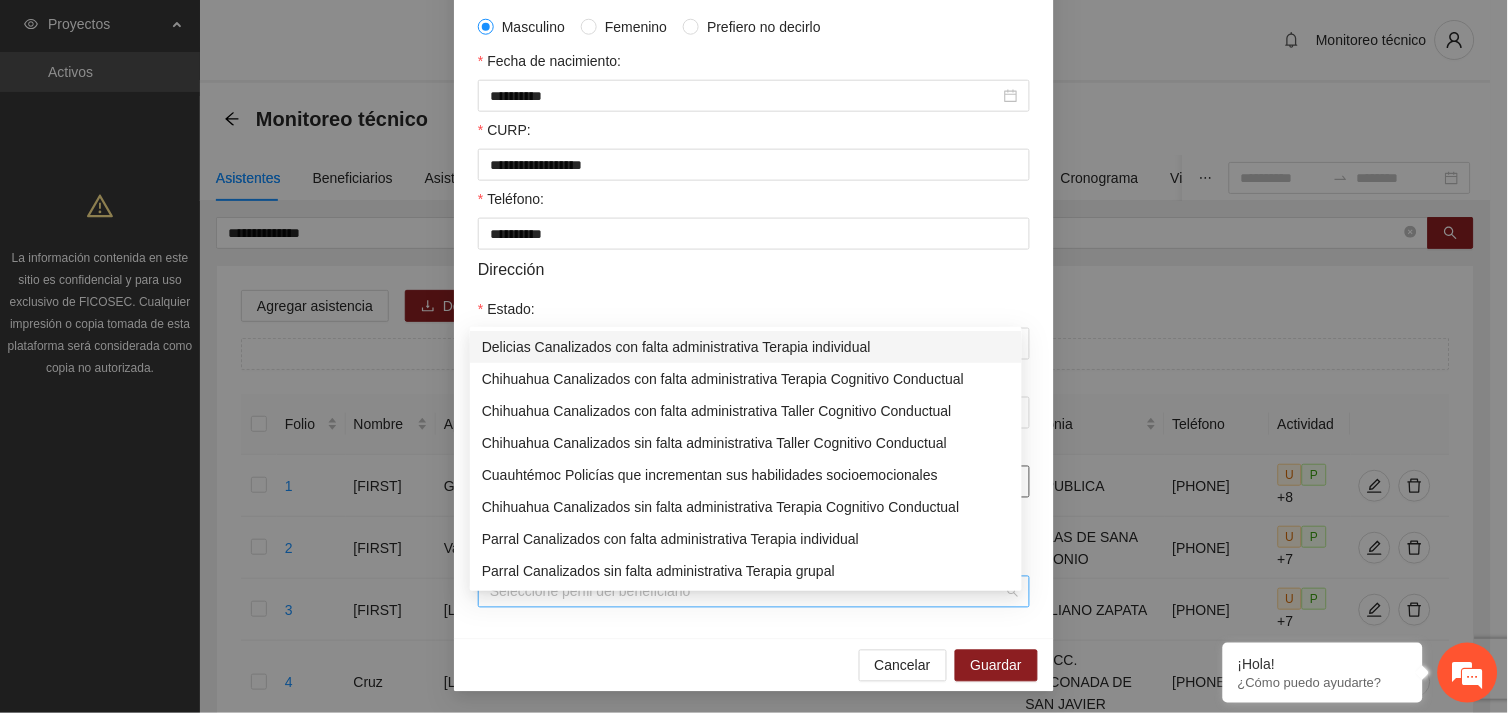 click on "Seleccione perfil del beneficiario" at bounding box center [754, 592] 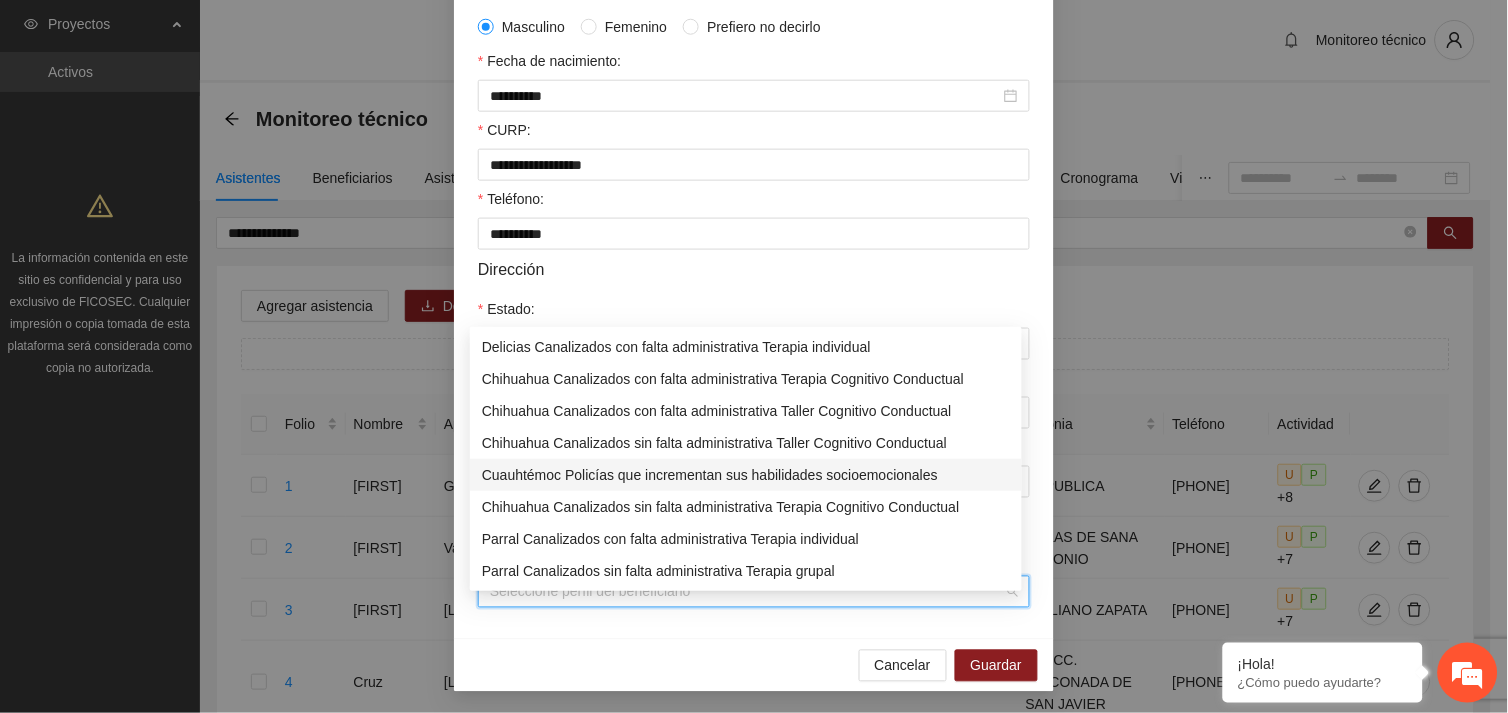 click on "Cuauhtémoc Policías que incrementan sus habilidades socioemocionales" at bounding box center (746, 475) 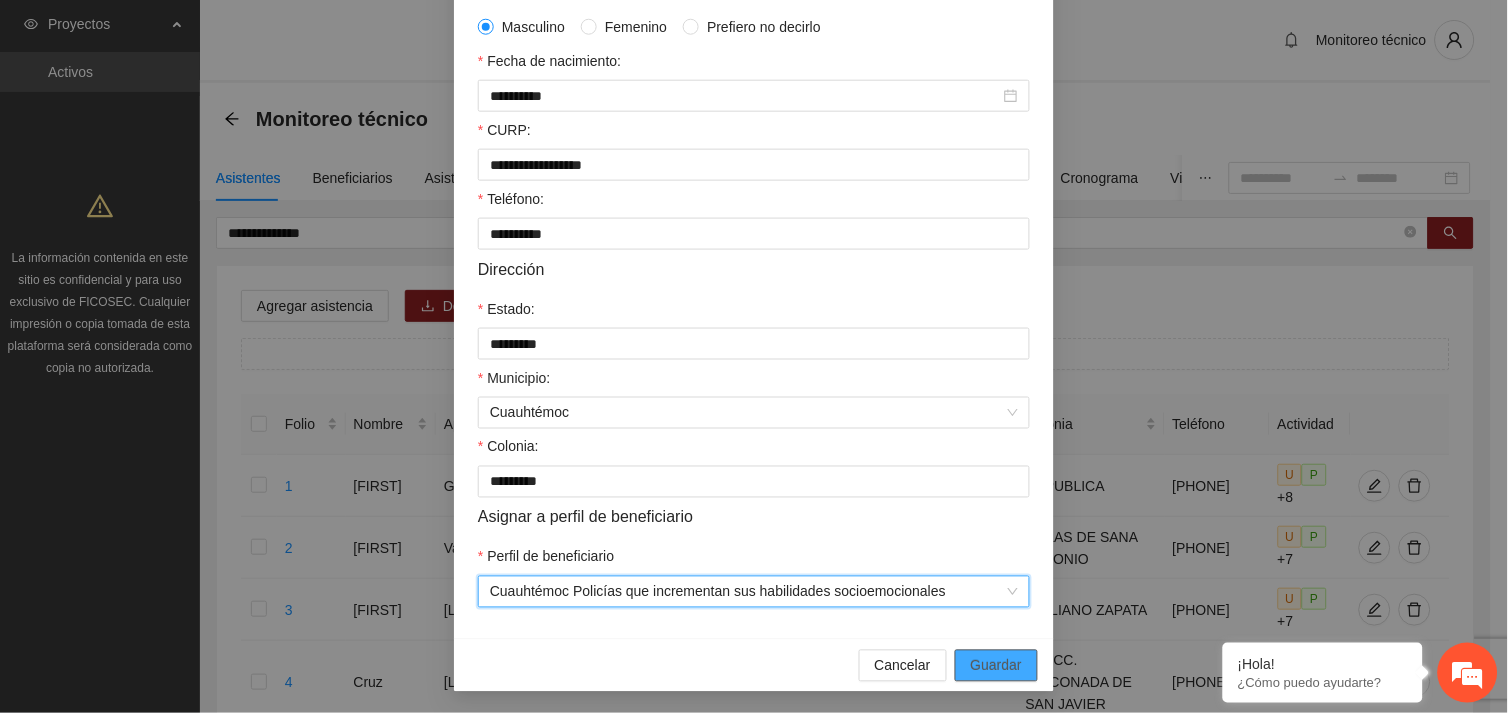 click on "Guardar" at bounding box center (996, 666) 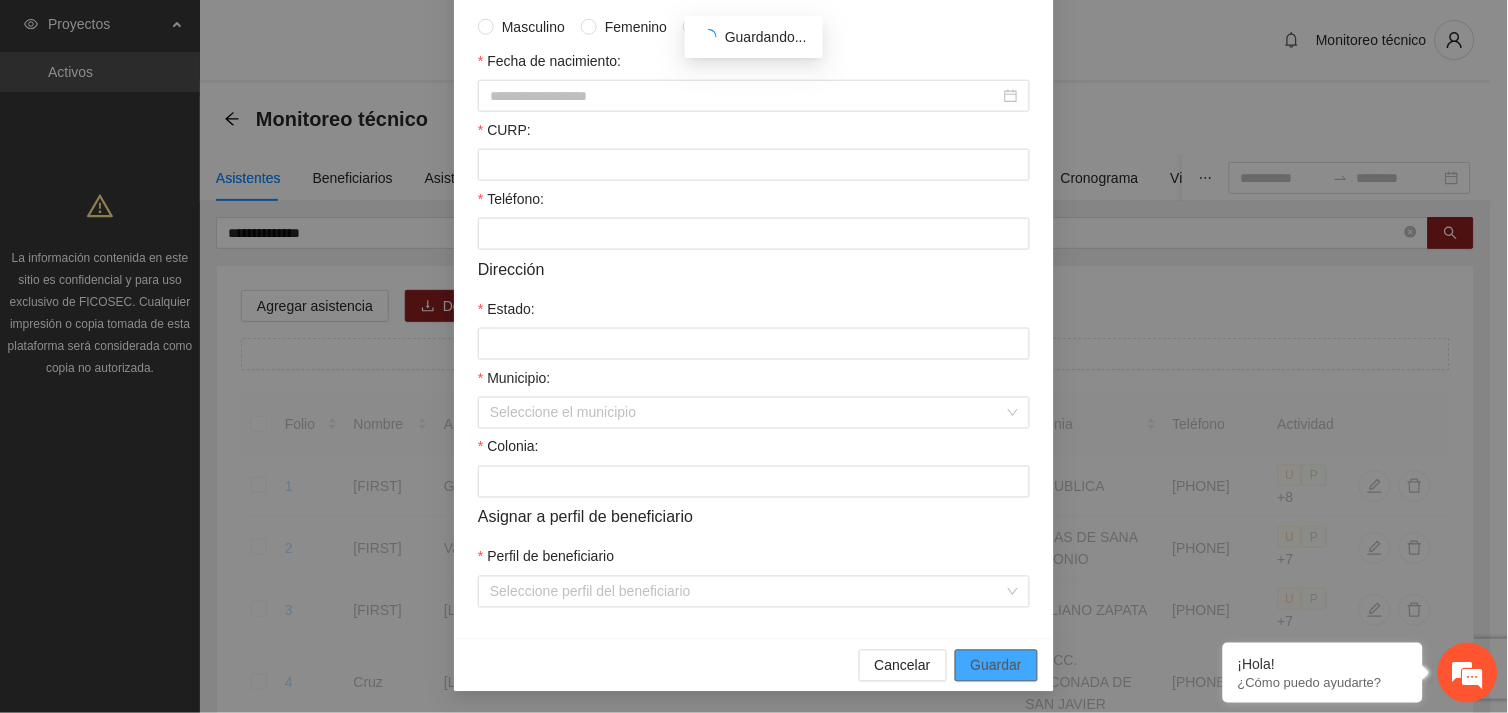 scroll, scrollTop: 367, scrollLeft: 0, axis: vertical 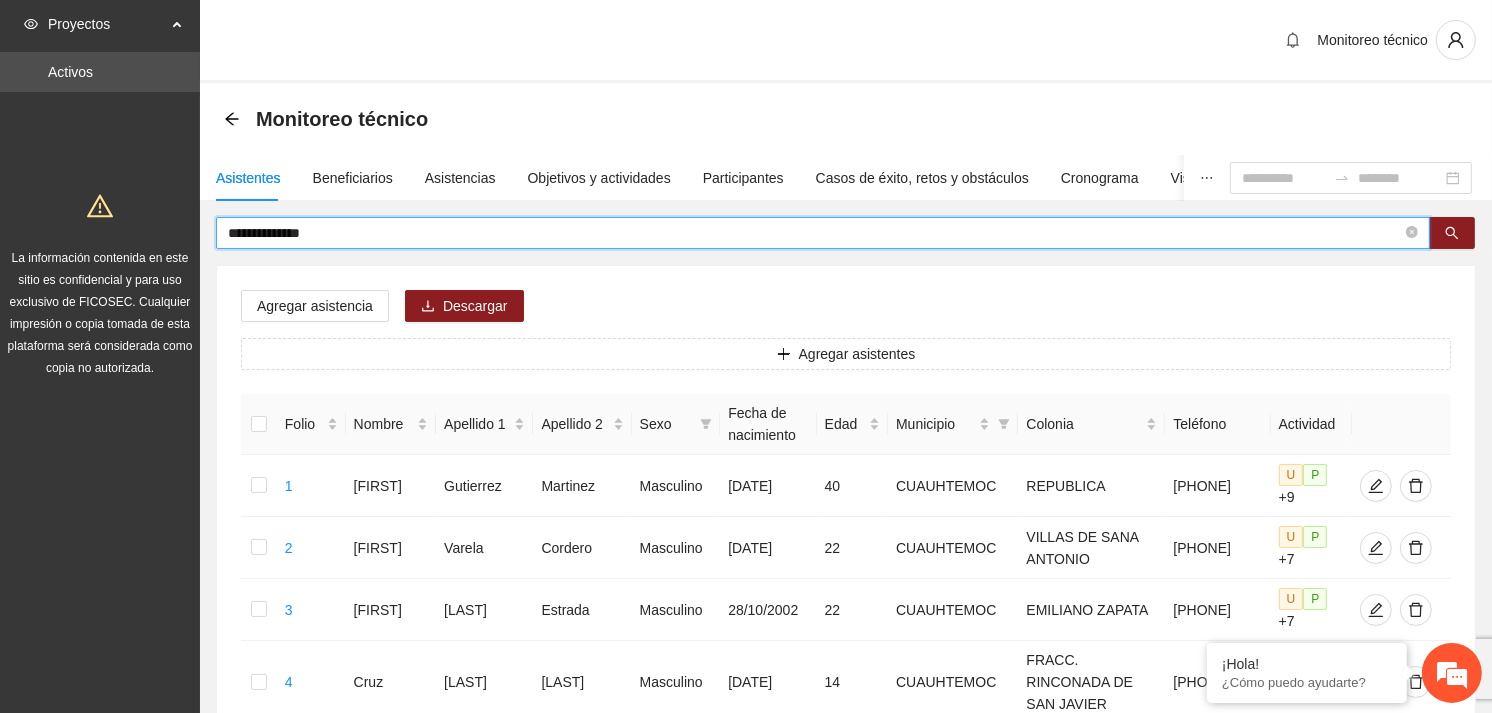 drag, startPoint x: 355, startPoint y: 240, endPoint x: 203, endPoint y: 236, distance: 152.05263 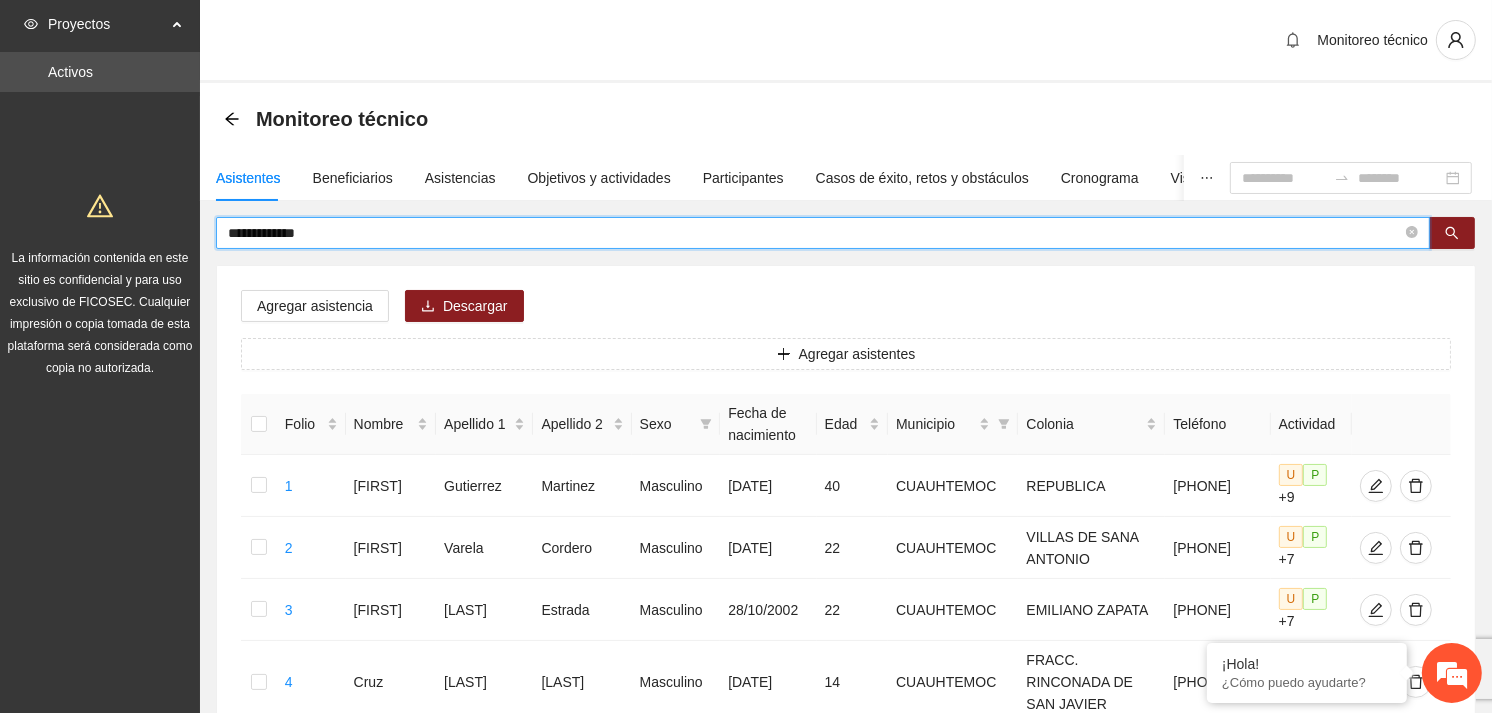type on "**********" 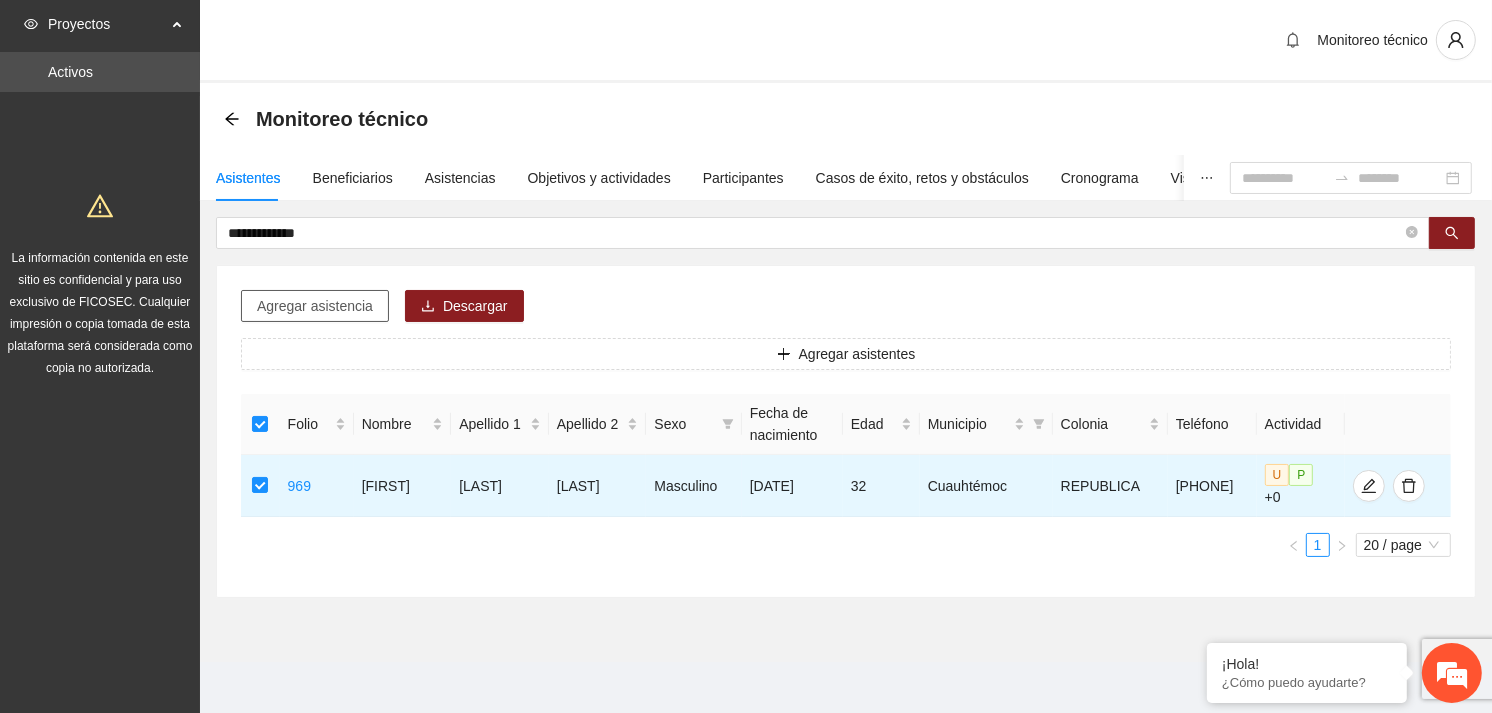 click on "Agregar asistencia" at bounding box center (315, 306) 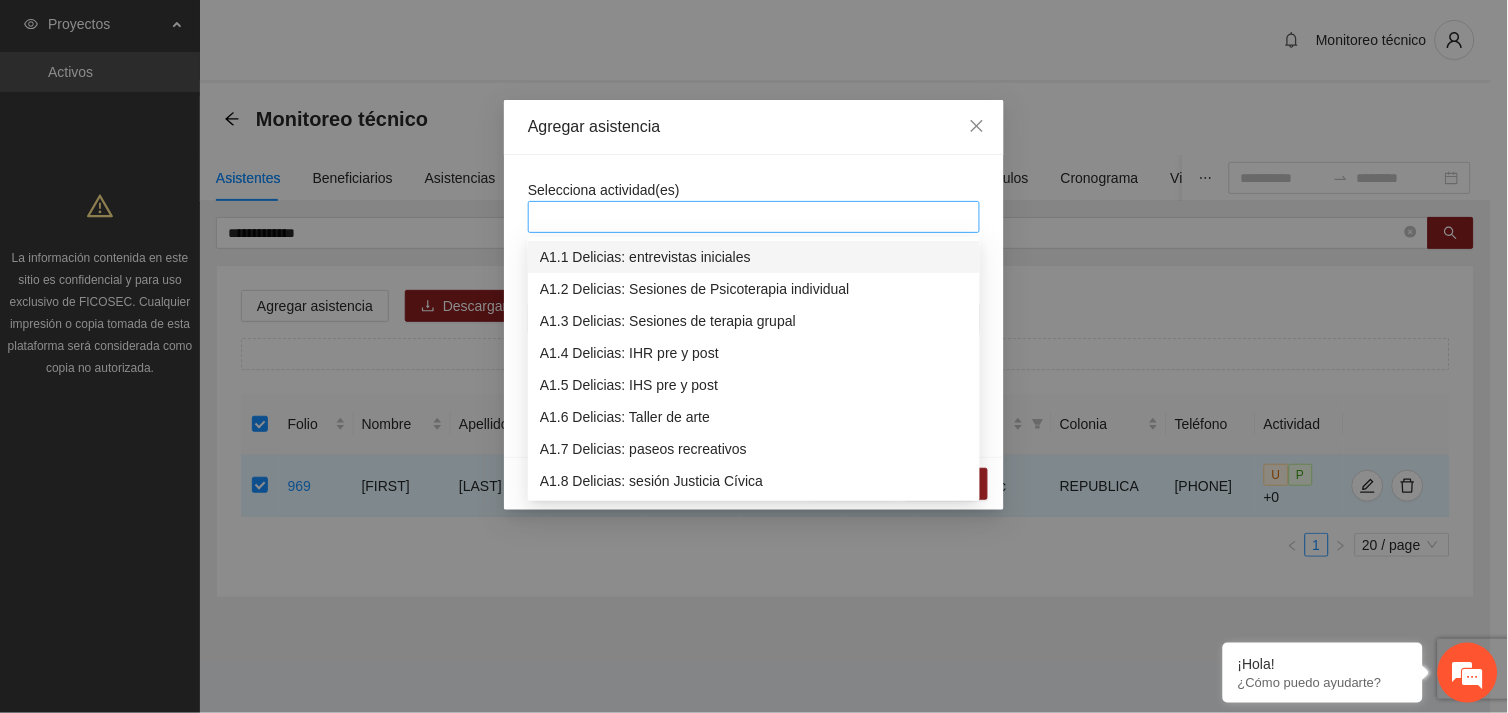 click at bounding box center [754, 217] 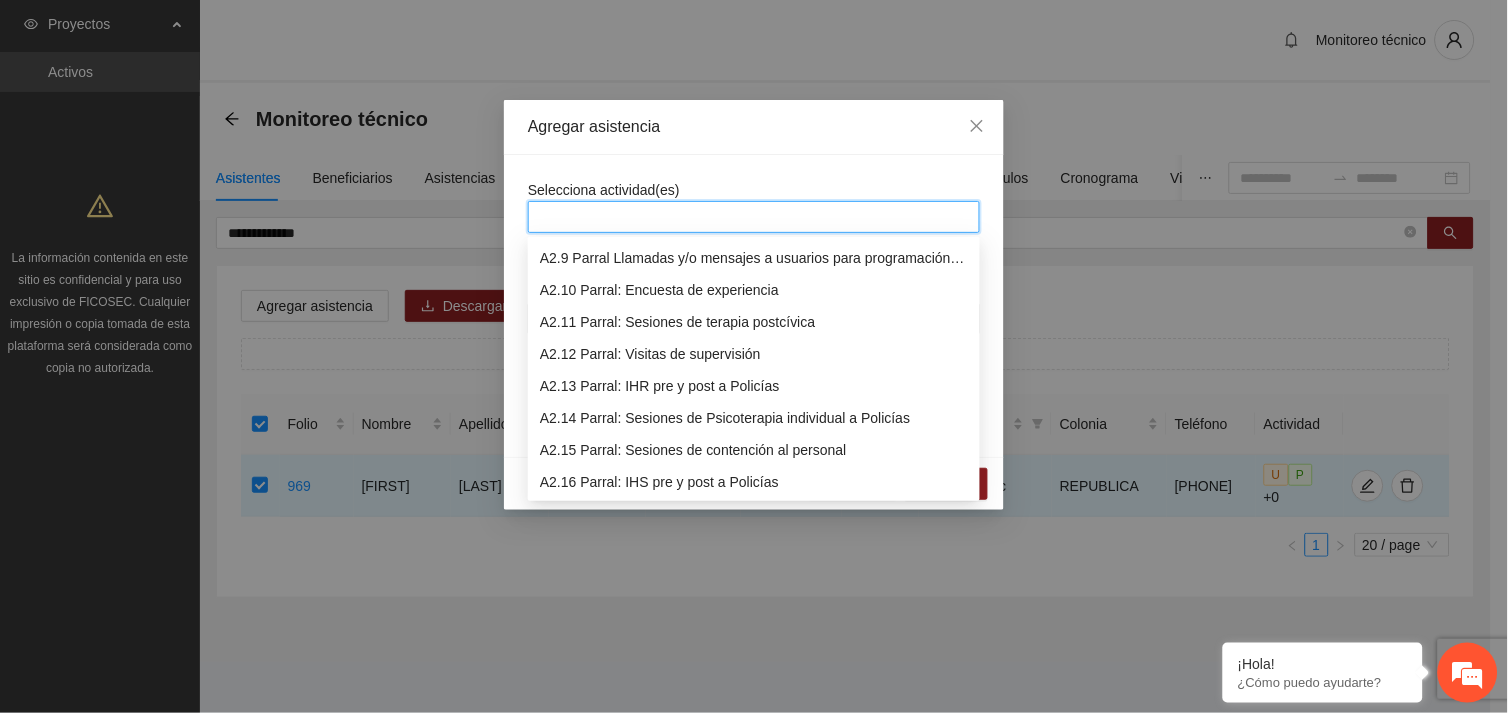 scroll, scrollTop: 767, scrollLeft: 0, axis: vertical 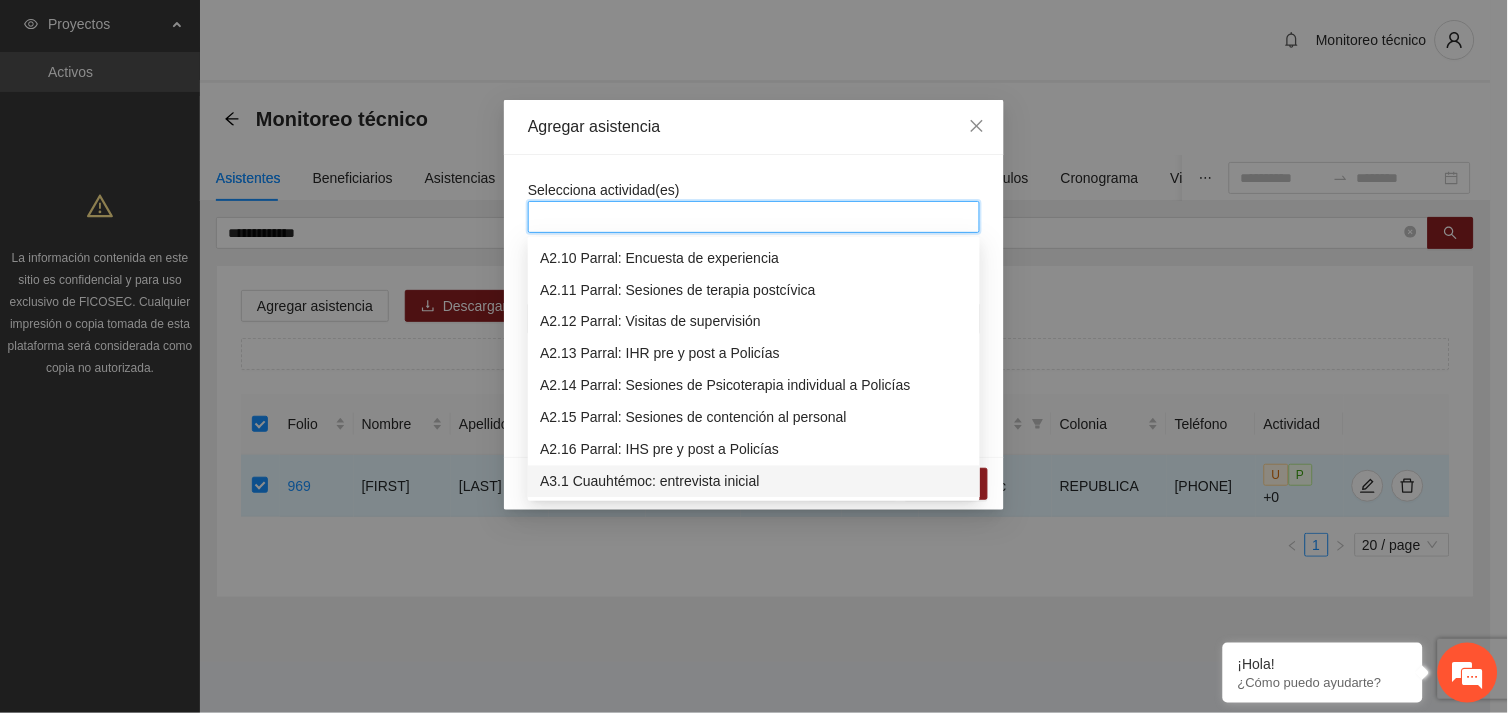 click on "A3.1 Cuauhtémoc: entrevista inicial" at bounding box center (754, 482) 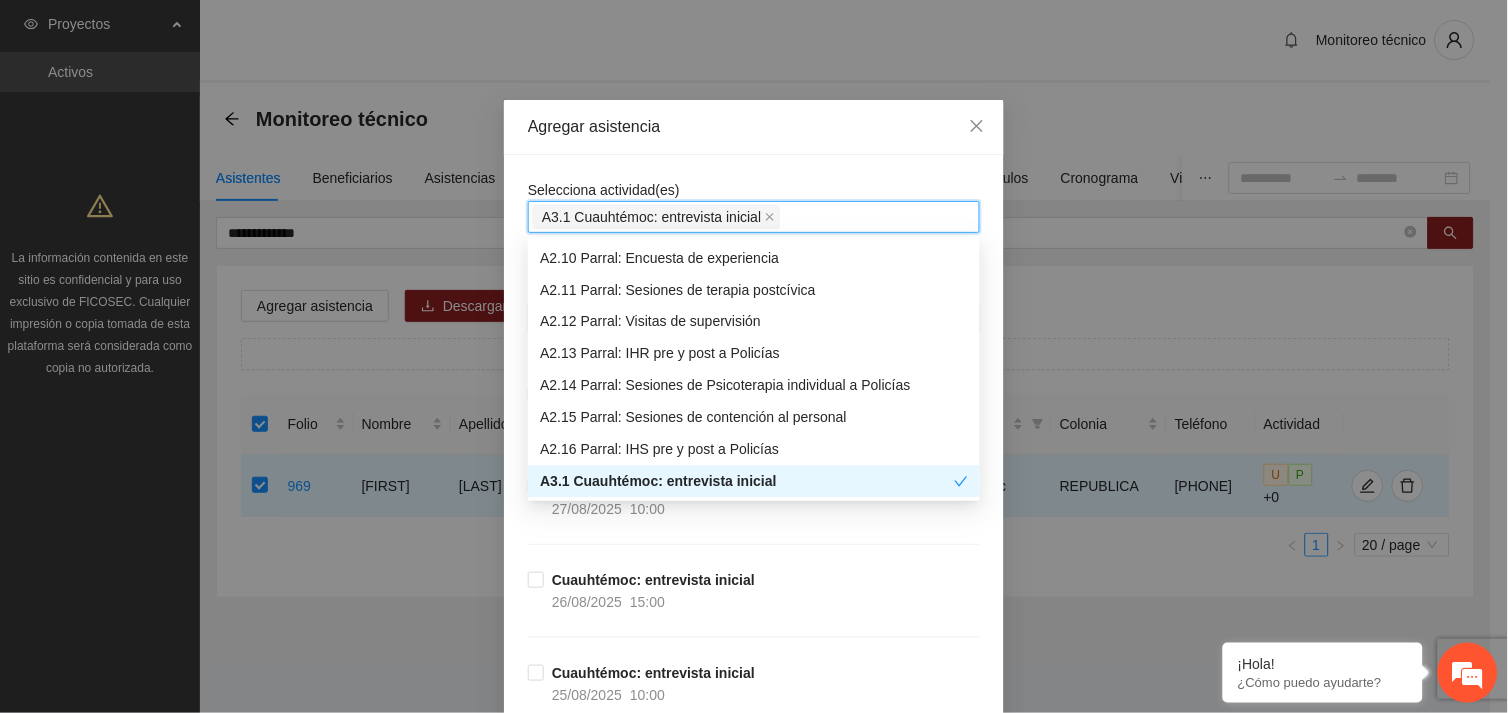 click on "A3.1 Cuauhtémoc: entrevista inicial" at bounding box center (747, 482) 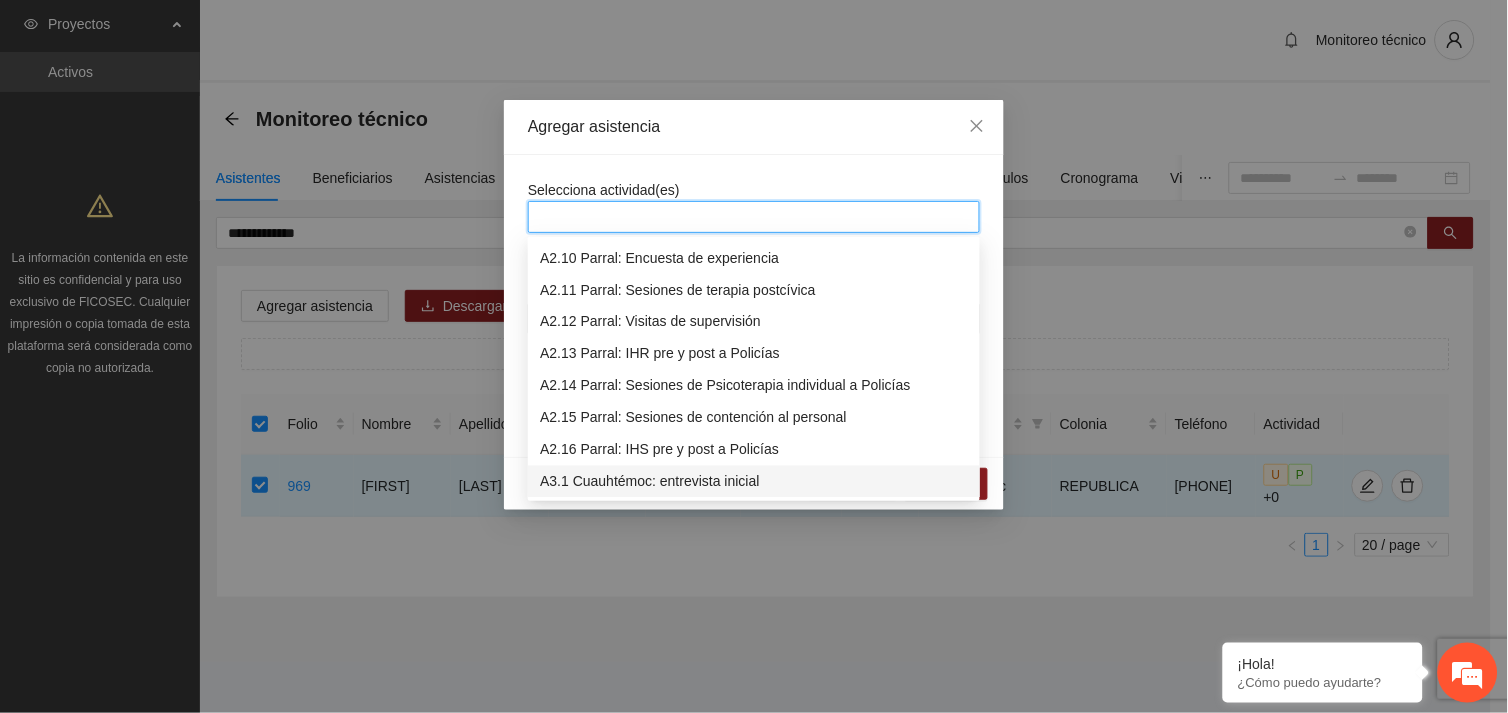 click on "A3.1 Cuauhtémoc: entrevista inicial" at bounding box center (754, 482) 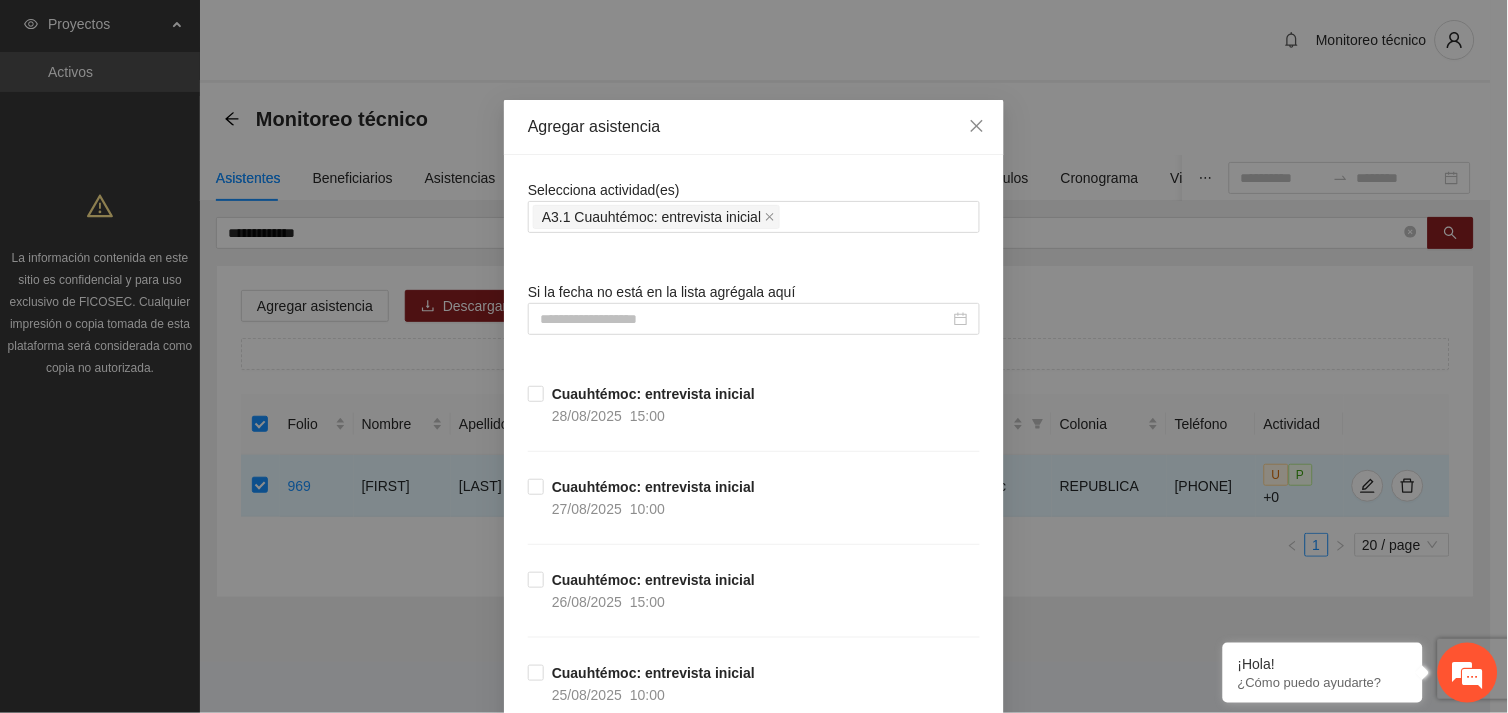click on "Selecciona actividad(es) A3.1 Cuauhtémoc: entrevista inicial   Si la fecha no está en la lista agrégala aquí Cuauhtémoc: entrevista inicial [DATE] [TIME] Cuauhtémoc: entrevista inicial [DATE] [TIME] Cuauhtémoc: entrevista inicial [DATE] [TIME] Cuauhtémoc: entrevista inicial [DATE] [TIME] Cuauhtémoc: entrevista inicial [DATE] [TIME] Cuauhtémoc: entrevista inicial [DATE] [TIME] Cuauhtémoc: entrevista inicial [DATE] [TIME] Cuauhtémoc: entrevista inicial [DATE] [TIME] Cuauhtémoc: entrevista inicial [DATE] [TIME] Cuauhtémoc: entrevista inicial [DATE] [TIME] Cuauhtémoc: entrevista inicial [DATE] [TIME] Cuauhtémoc: entrevista inicial [DATE] [TIME] Cuauhtémoc: entrevista inicial [DATE] [TIME] Cuauhtémoc: entrevista inicial [DATE] [TIME] Cuauhtémoc: entrevista inicial [DATE] [TIME] Cuauhtémoc: entrevista inicial [DATE] [TIME] Cuauhtémoc: entrevista inicial [DATE] [TIME] Cuauhtémoc: entrevista inicial [DATE] [TIME] [DATE] [TIME] [DATE]" at bounding box center (754, 8675) 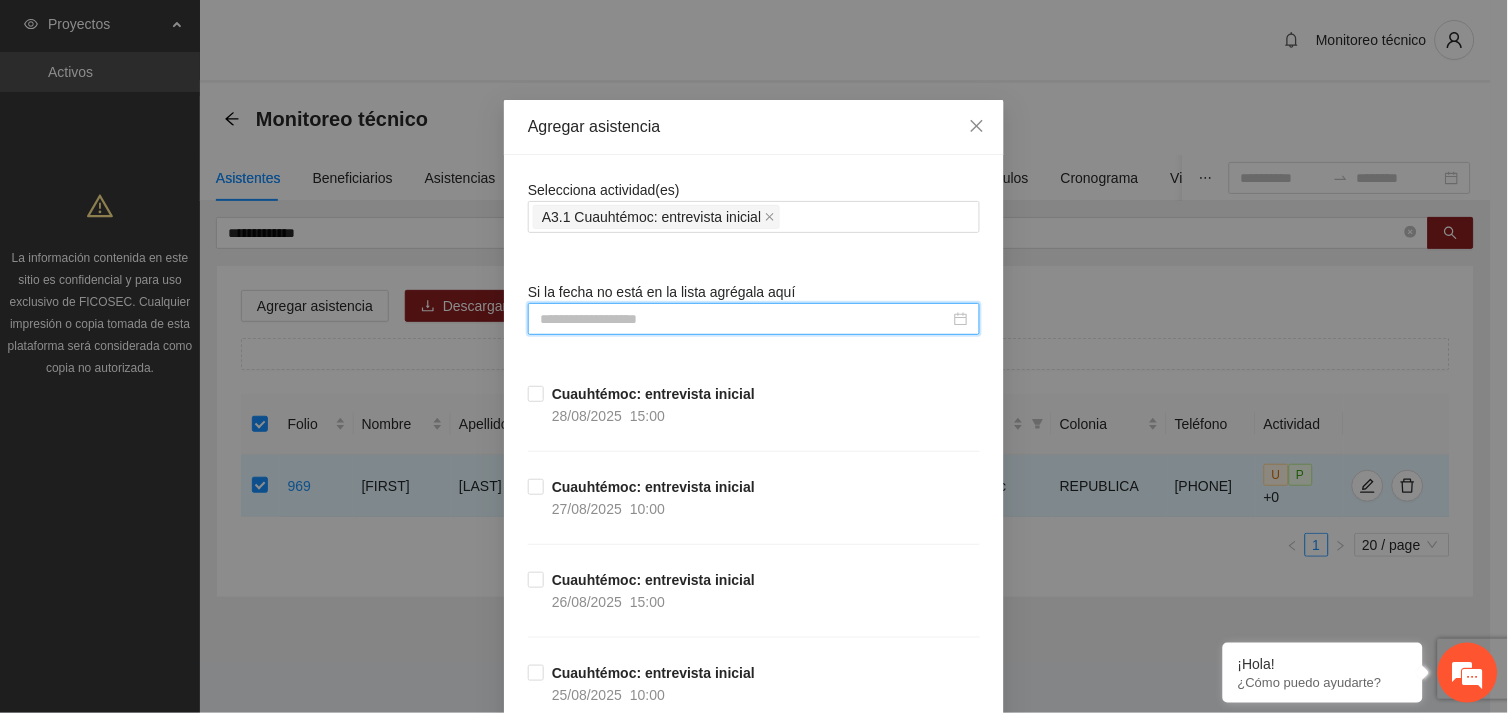 click at bounding box center [745, 319] 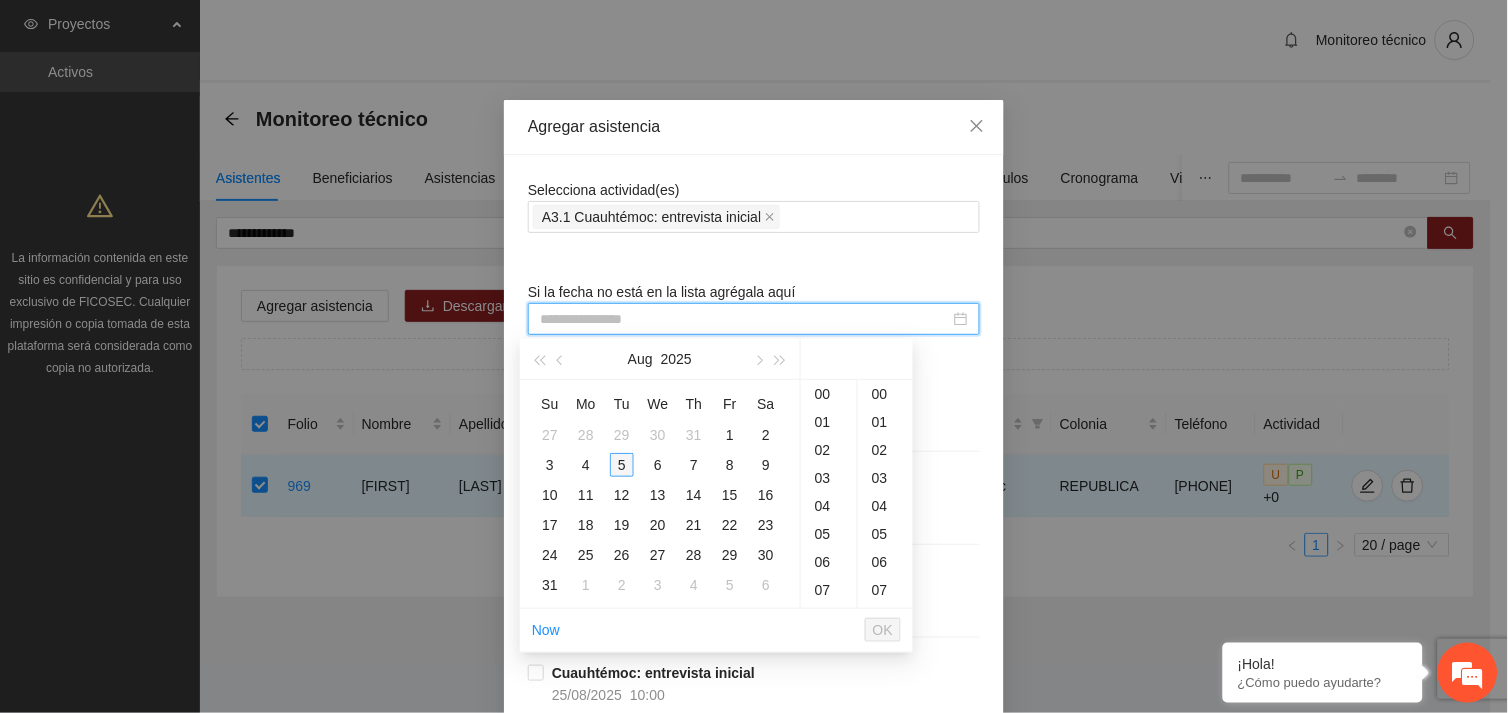 click on "5" at bounding box center [622, 465] 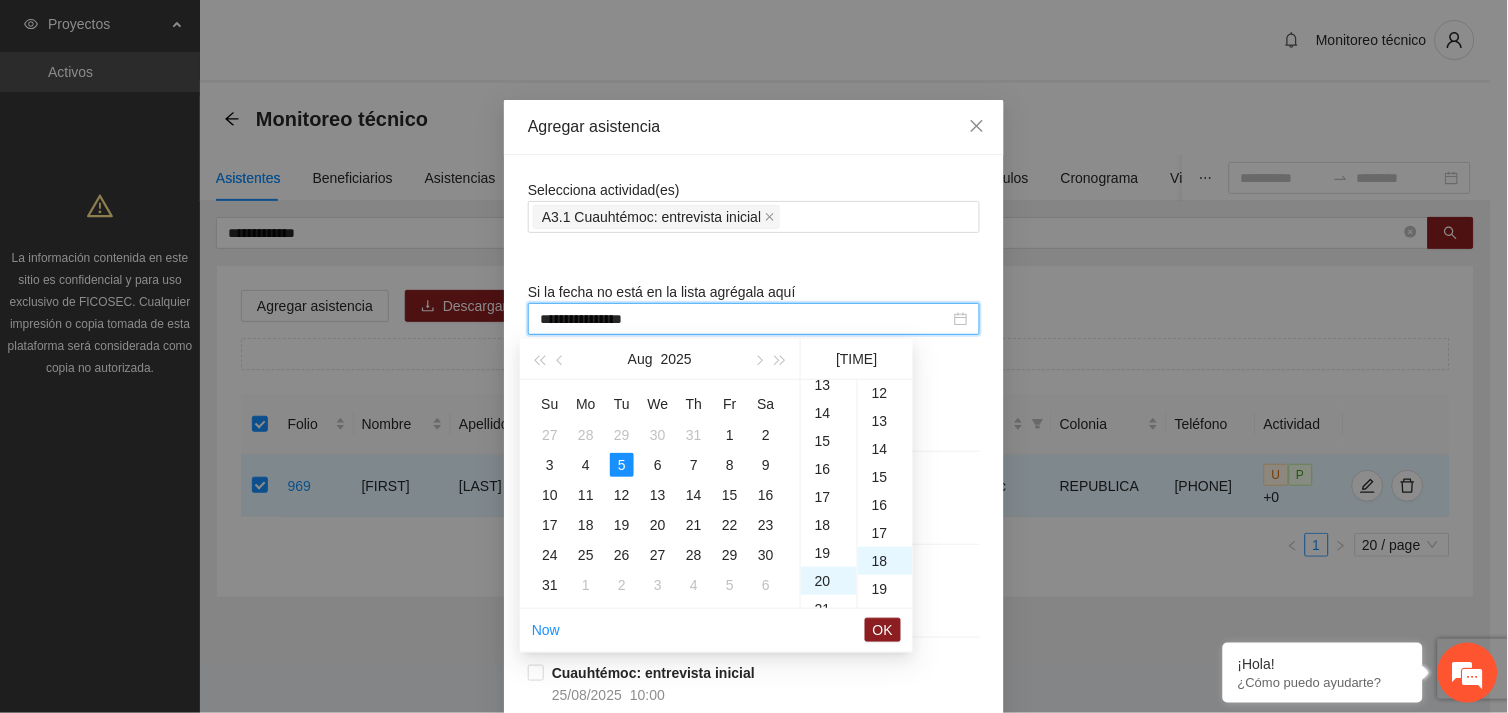 scroll, scrollTop: 560, scrollLeft: 0, axis: vertical 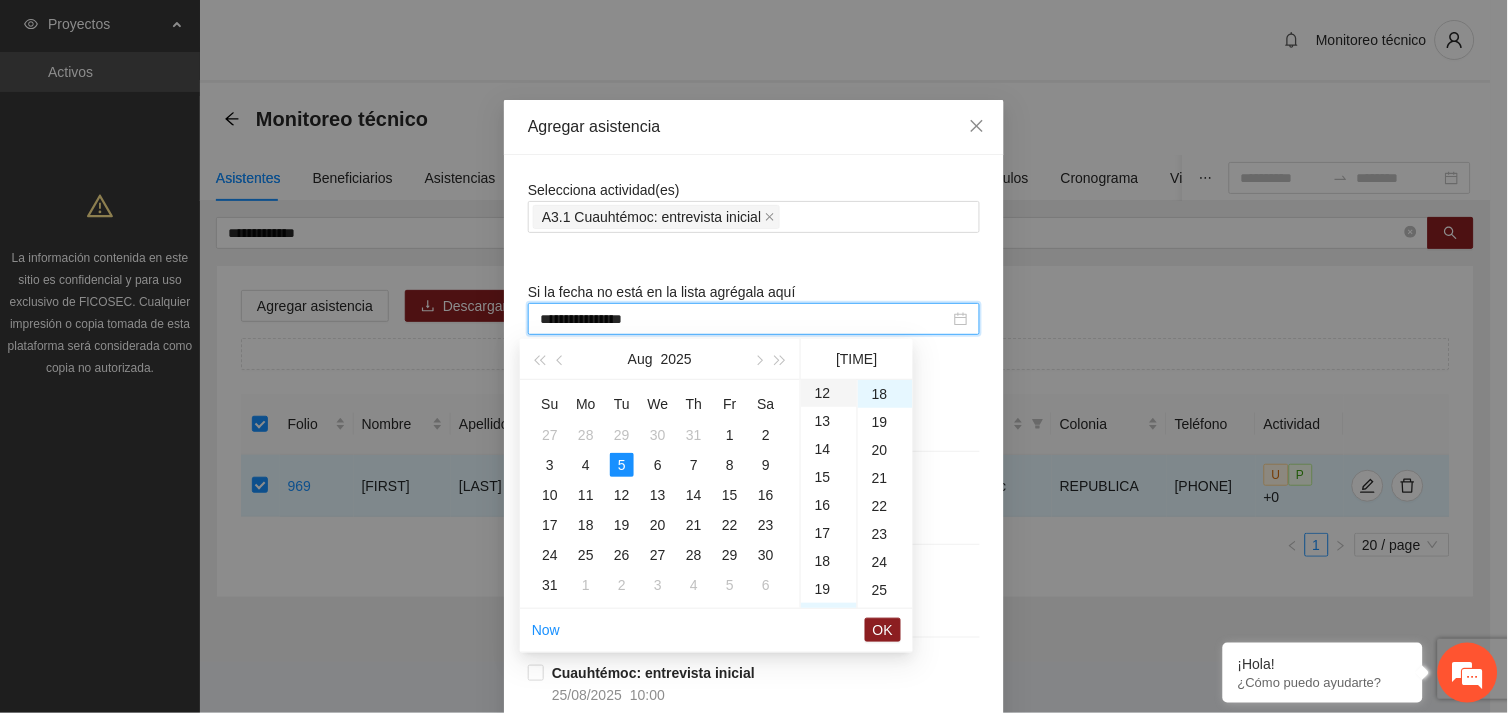 click on "12" at bounding box center [829, 393] 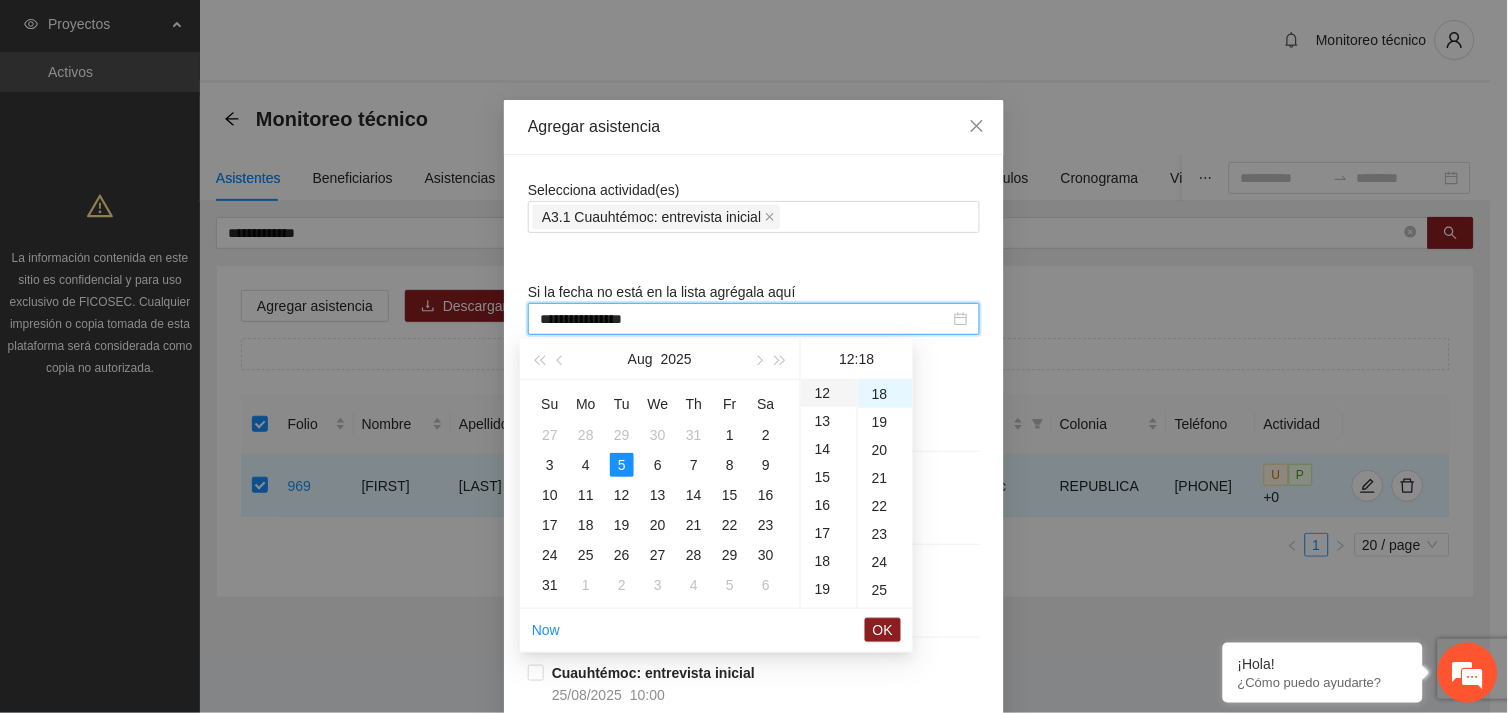 scroll, scrollTop: 335, scrollLeft: 0, axis: vertical 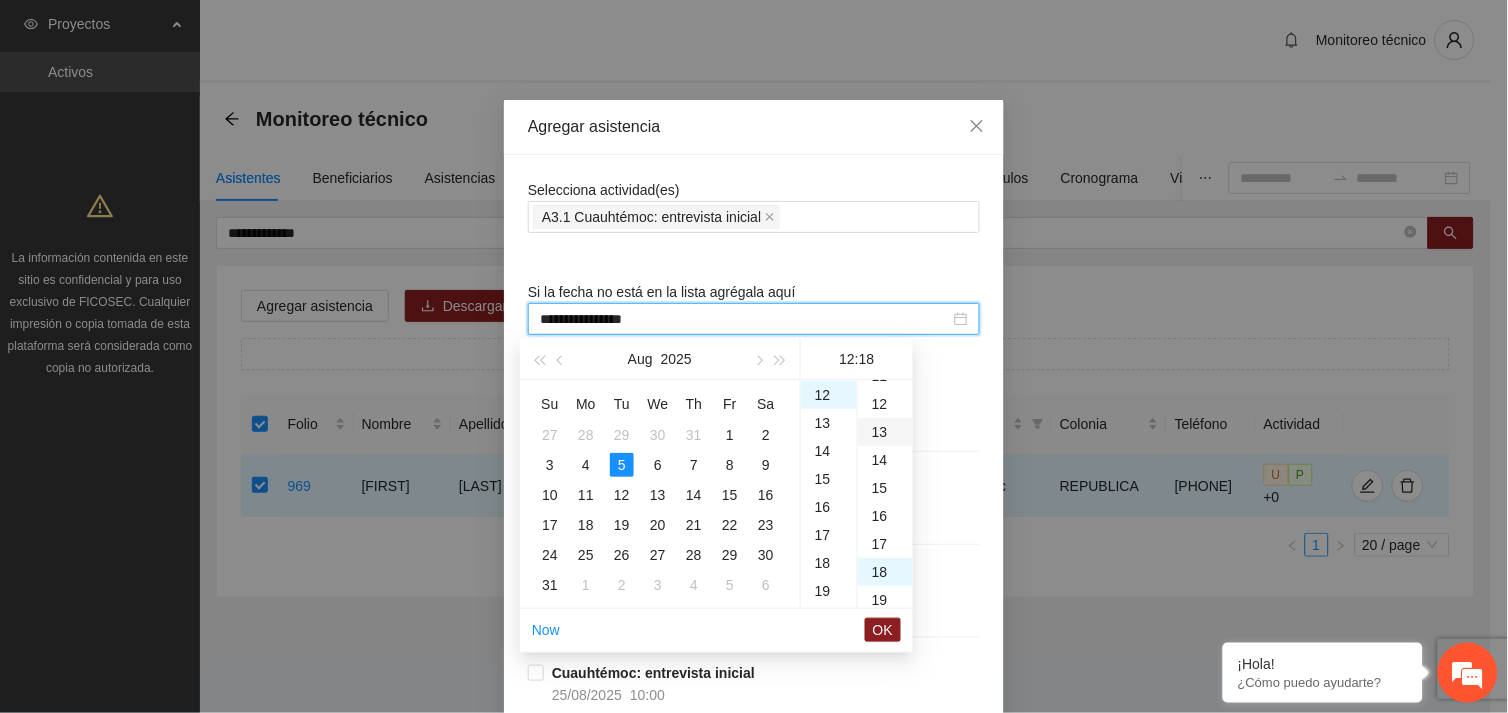 click on "13" at bounding box center [885, 432] 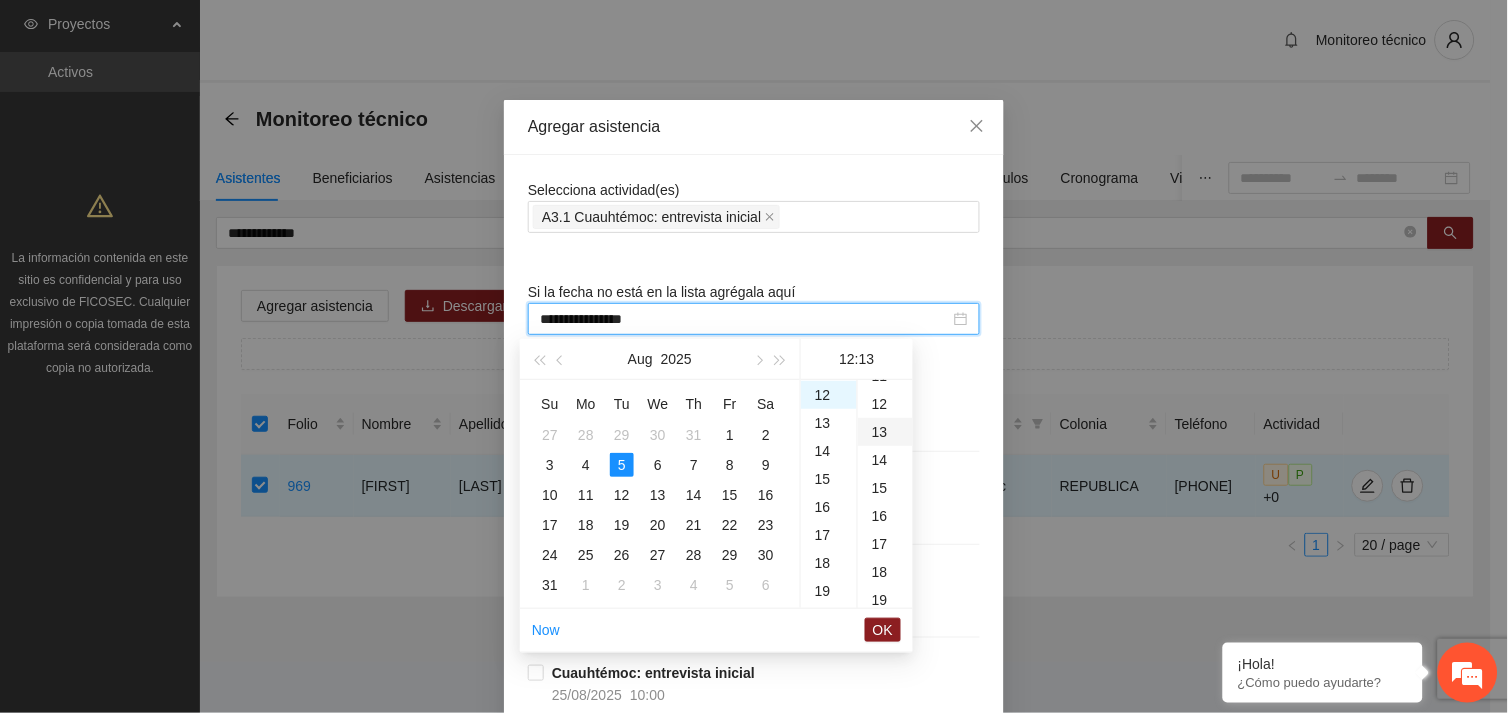 scroll, scrollTop: 364, scrollLeft: 0, axis: vertical 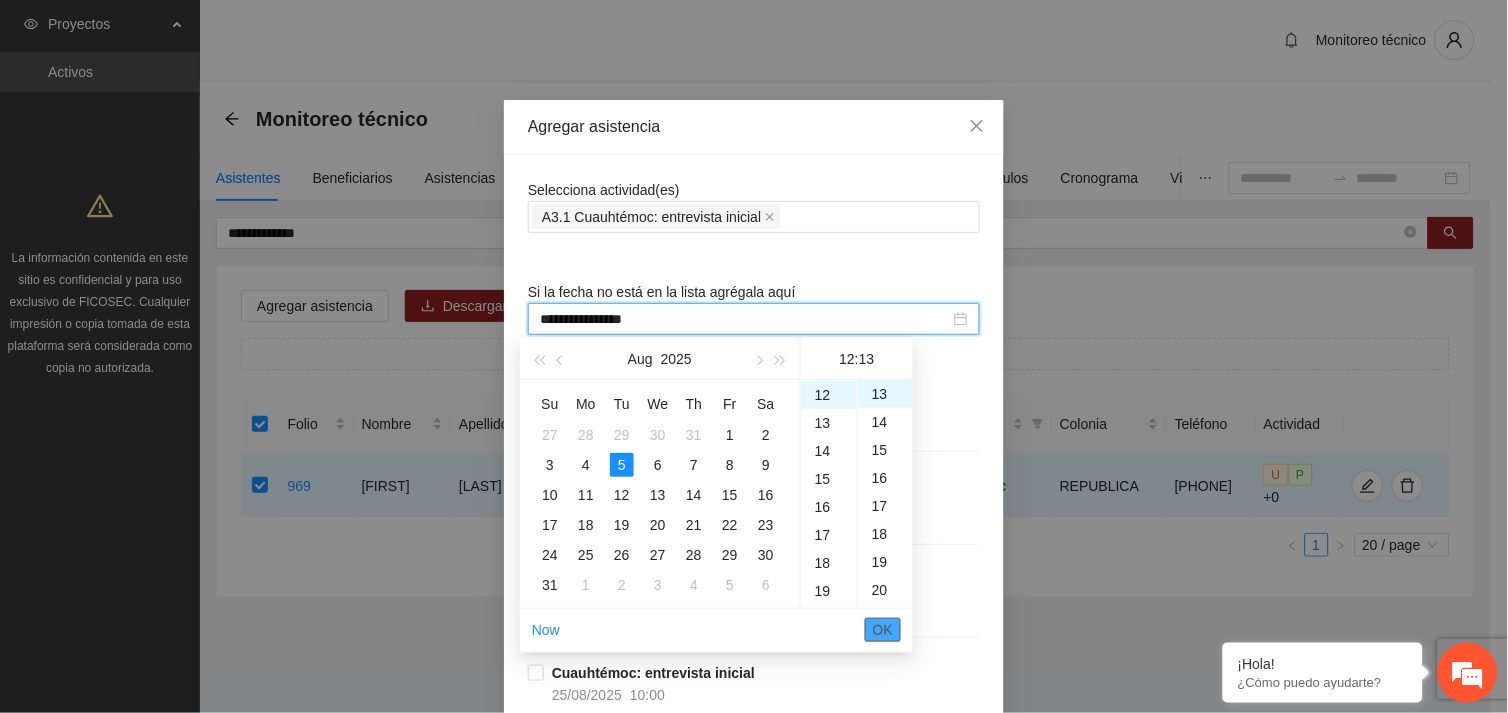 click on "OK" at bounding box center (883, 630) 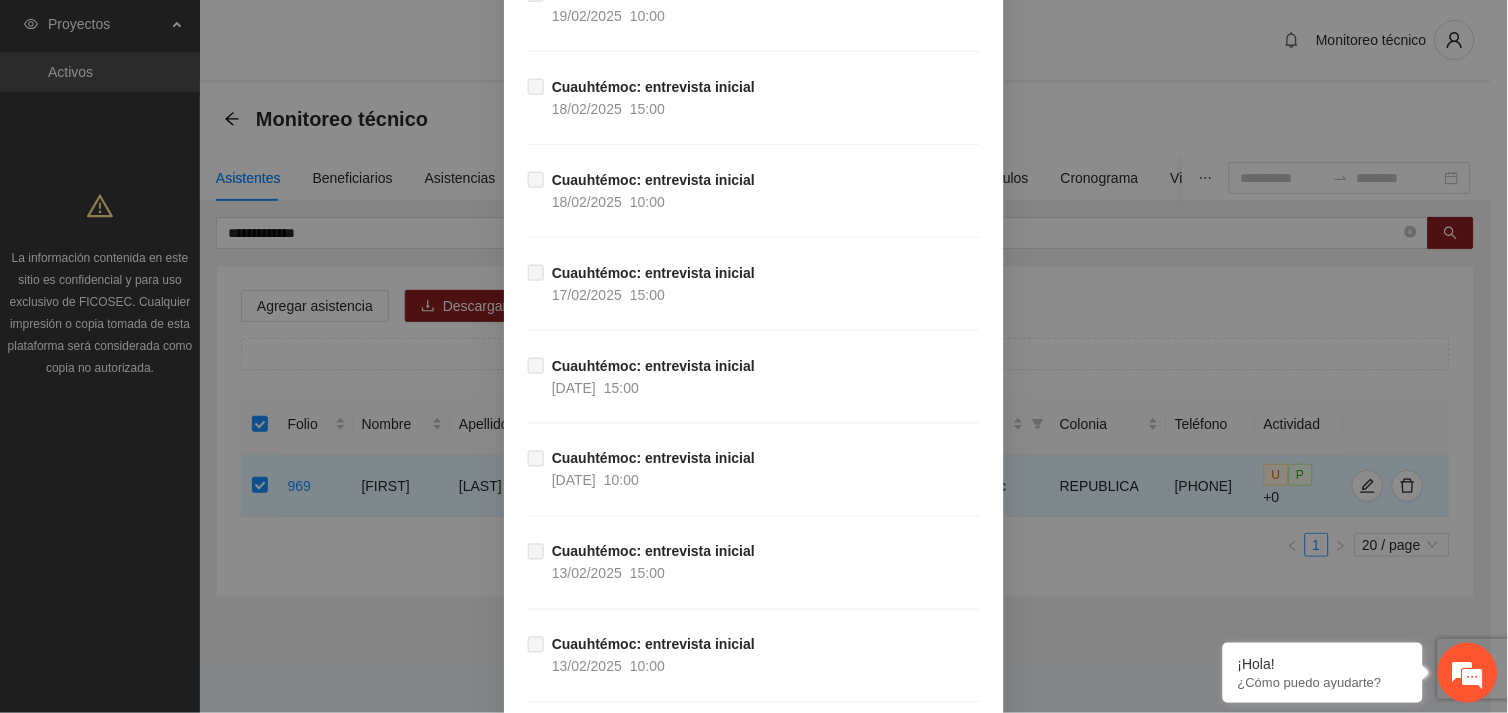 scroll, scrollTop: 16570, scrollLeft: 0, axis: vertical 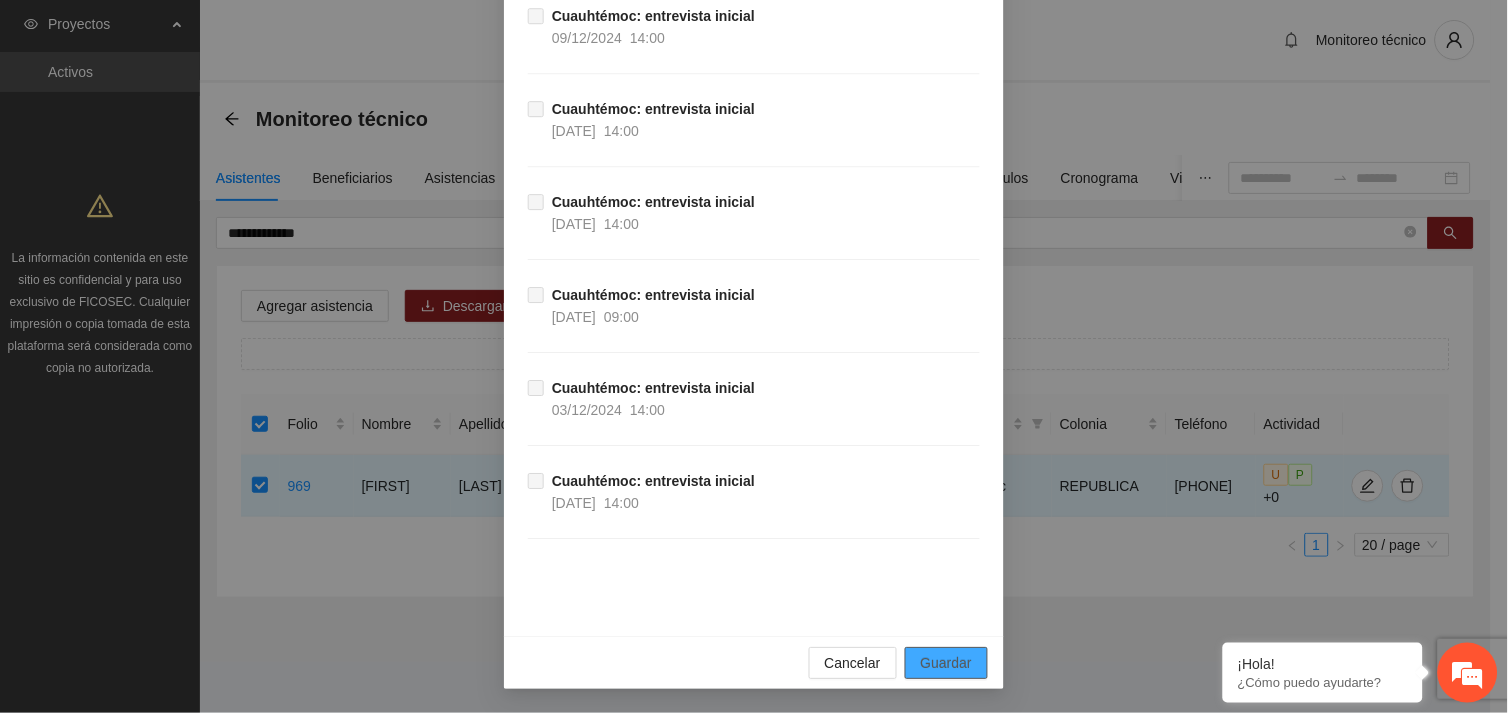 click on "Guardar" at bounding box center (946, 663) 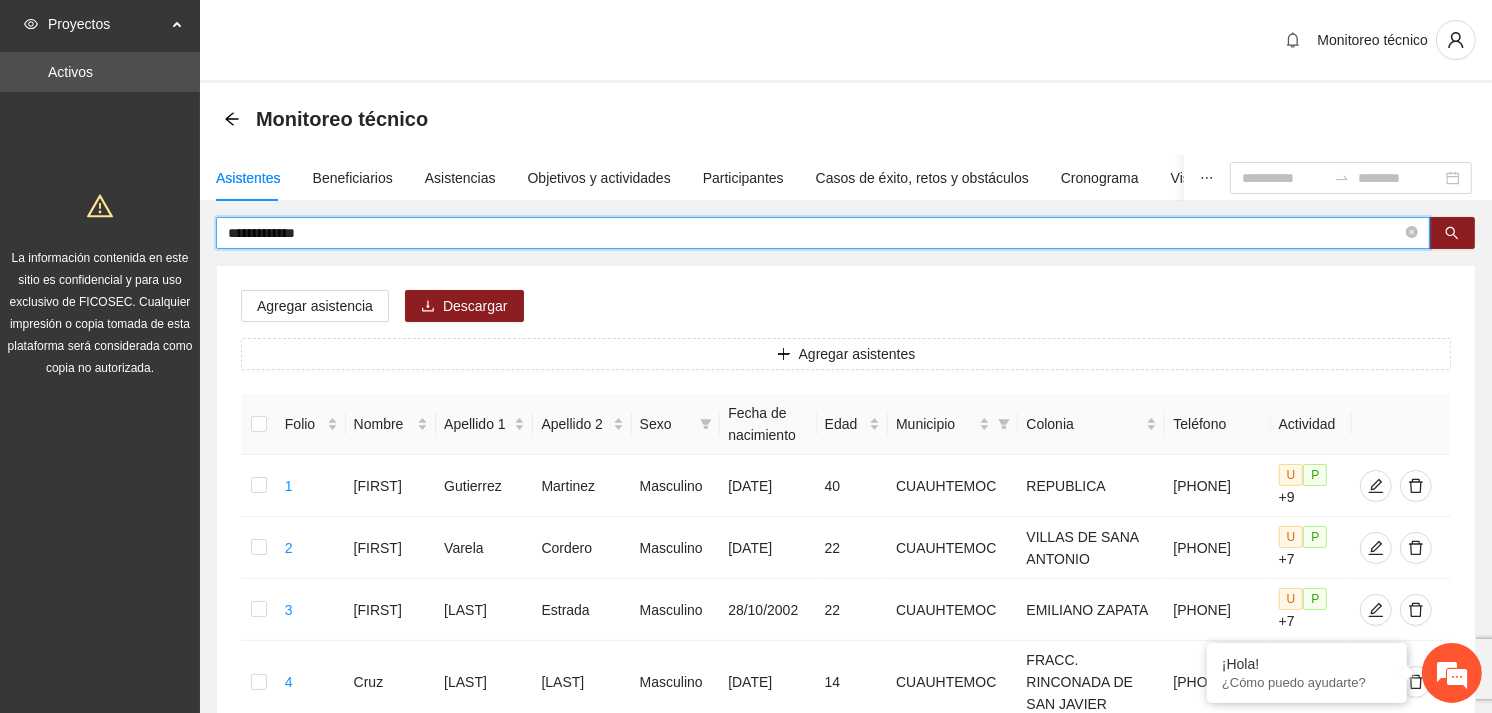 drag, startPoint x: 342, startPoint y: 236, endPoint x: 193, endPoint y: 235, distance: 149.00336 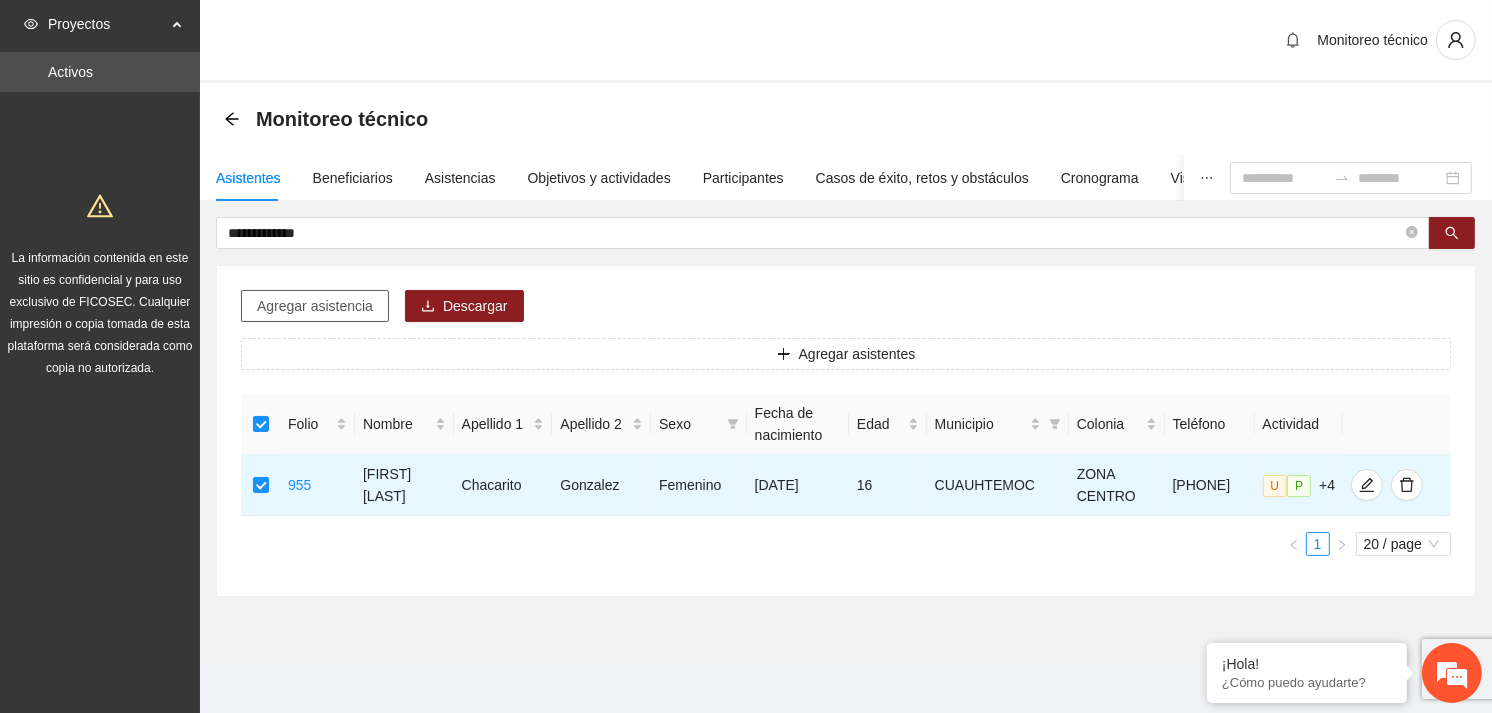click on "Agregar asistencia" at bounding box center [315, 306] 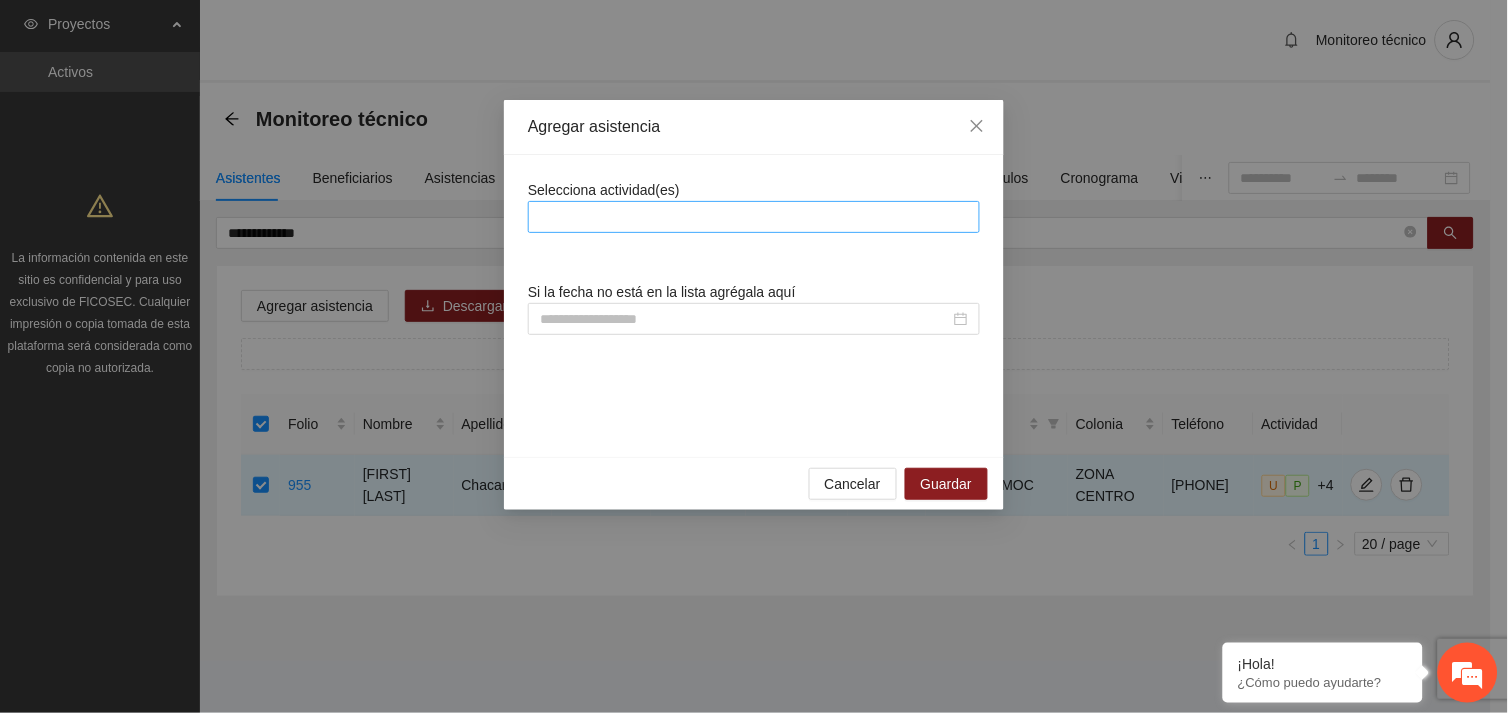 click at bounding box center [754, 217] 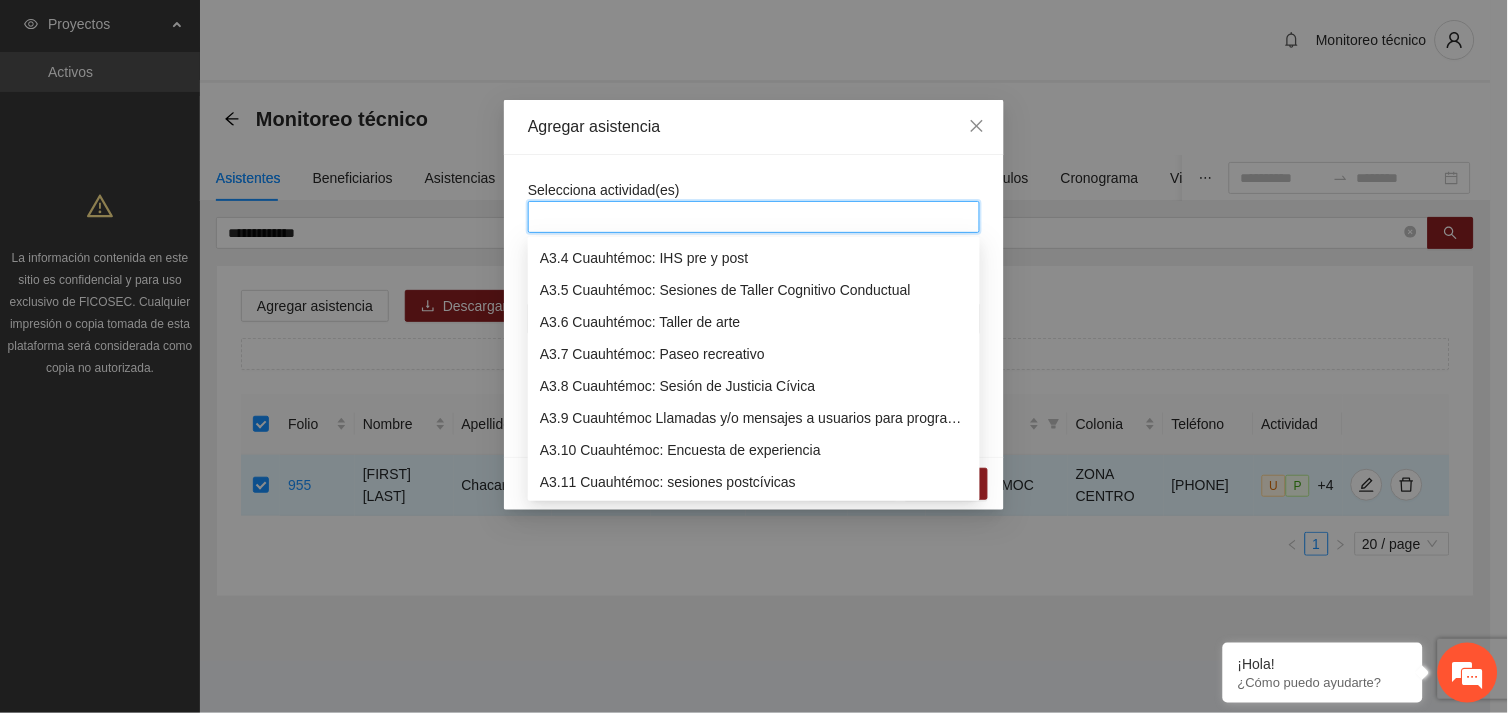 scroll, scrollTop: 1120, scrollLeft: 0, axis: vertical 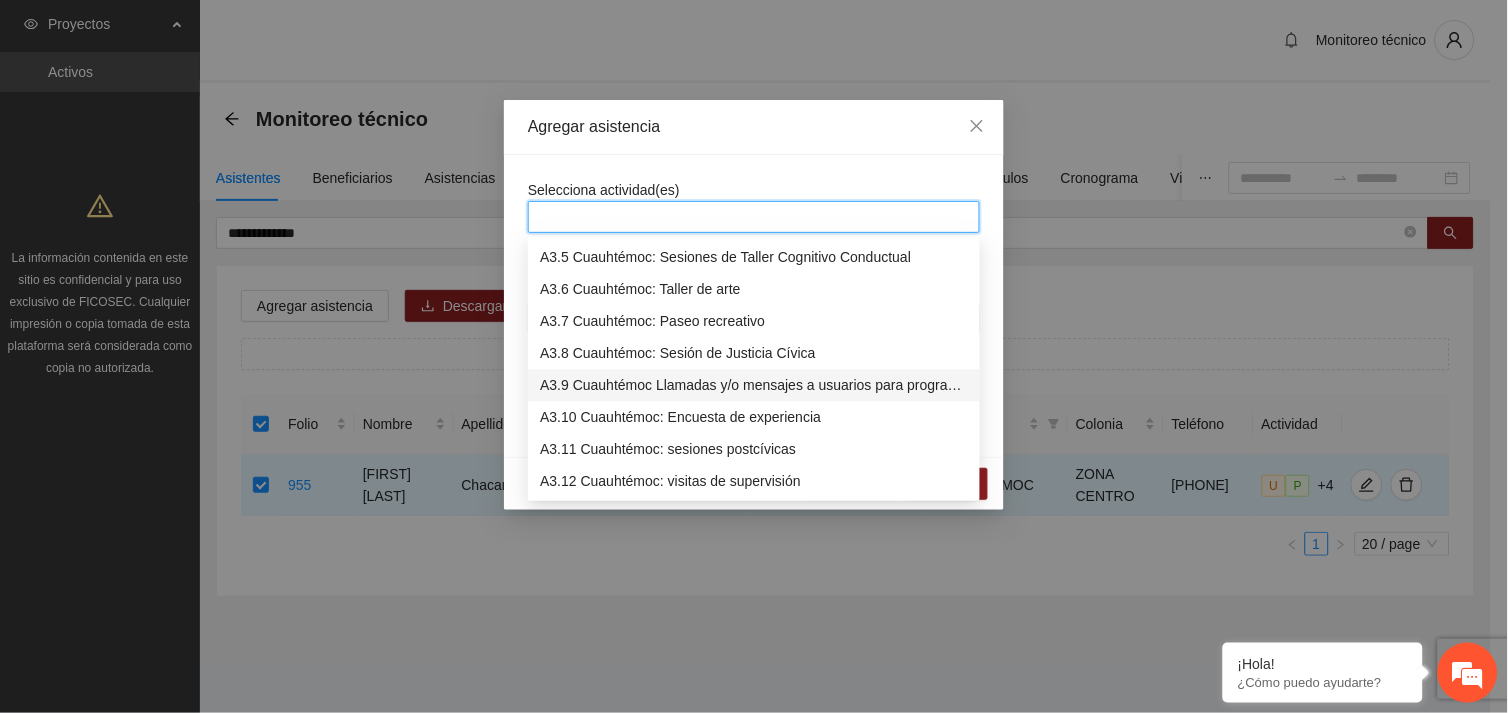 click on "A3.9 Cuauhtémoc Llamadas y/o mensajes a usuarios para programación, seguimiento y canalización." at bounding box center (754, 385) 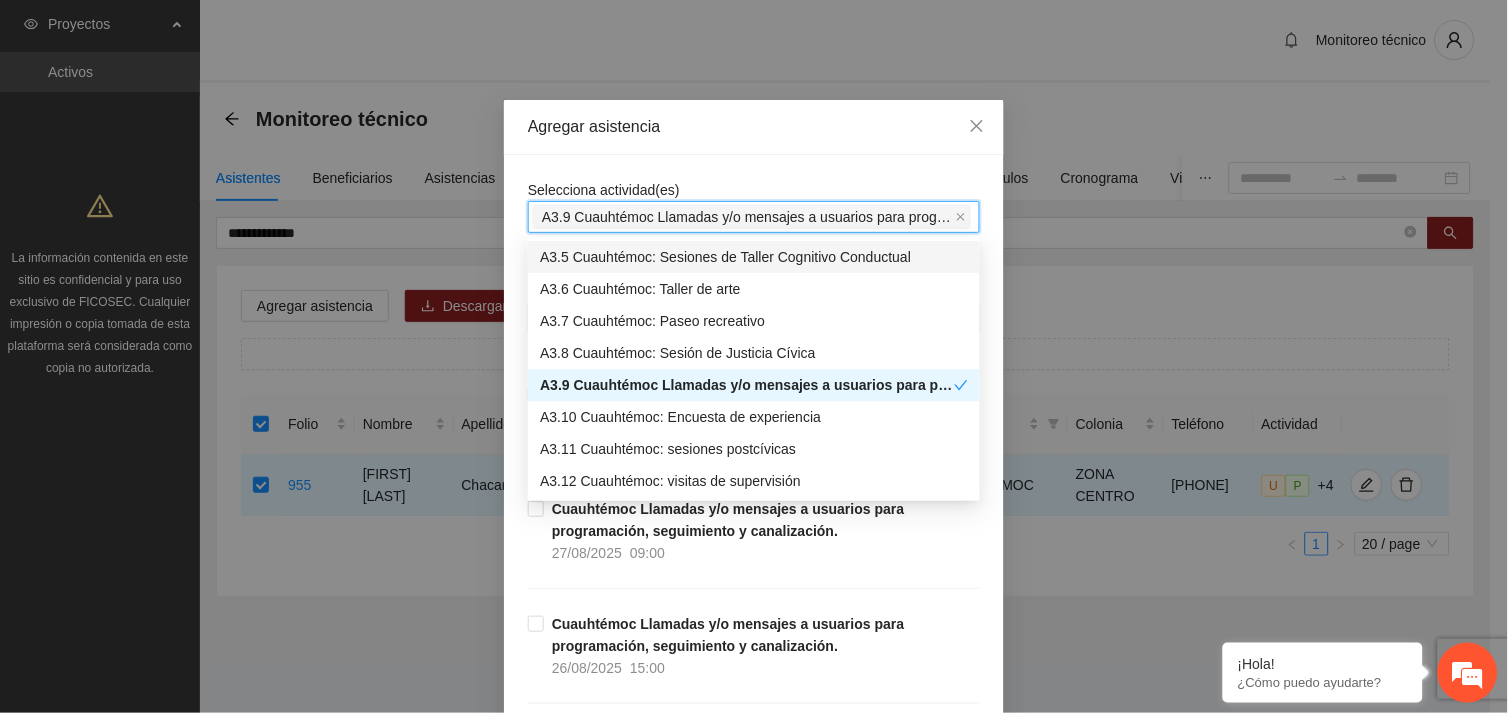 click on "Selecciona actividad(es) A3.9 Cuauhtémoc Llamadas y/o mensajes a usuarios para programación, seguimiento y canalización.   Si la fecha no está en la lista agrégala aquí Cuauhtémoc Llamadas y/o mensajes a usuarios para programación, seguimiento y canalización. [DATE] [TIME] Cuauhtémoc Llamadas y/o mensajes a usuarios para programación, seguimiento y canalización. [DATE] [TIME] Cuauhtémoc Llamadas y/o mensajes a usuarios para programación, seguimiento y canalización. [DATE] [TIME] Cuauhtémoc Llamadas y/o mensajes a usuarios para programación, seguimiento y canalización. [DATE] [TIME] Cuauhtémoc Llamadas y/o mensajes a usuarios para programación, seguimiento y canalización. [DATE] [TIME] Cuauhtémoc Llamadas y/o mensajes a usuarios para programación, seguimiento y canalización. [DATE] [TIME] Cuauhtémoc Llamadas y/o mensajes a usuarios para programación, seguimiento y canalización. [DATE] [TIME] [DATE] [TIME] [DATE] [TIME] [DATE] [TIME] [DATE] [TIME]" at bounding box center (754, 10598) 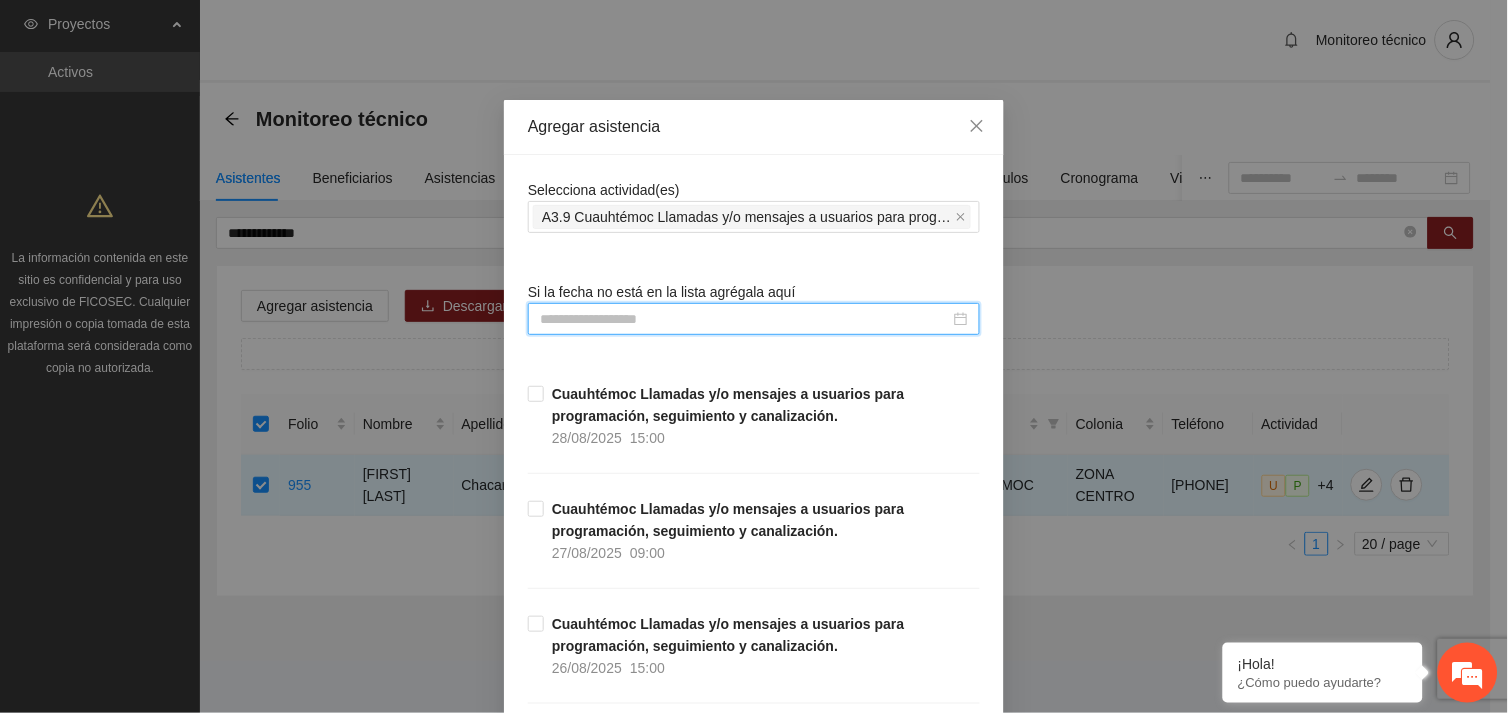 click at bounding box center (745, 319) 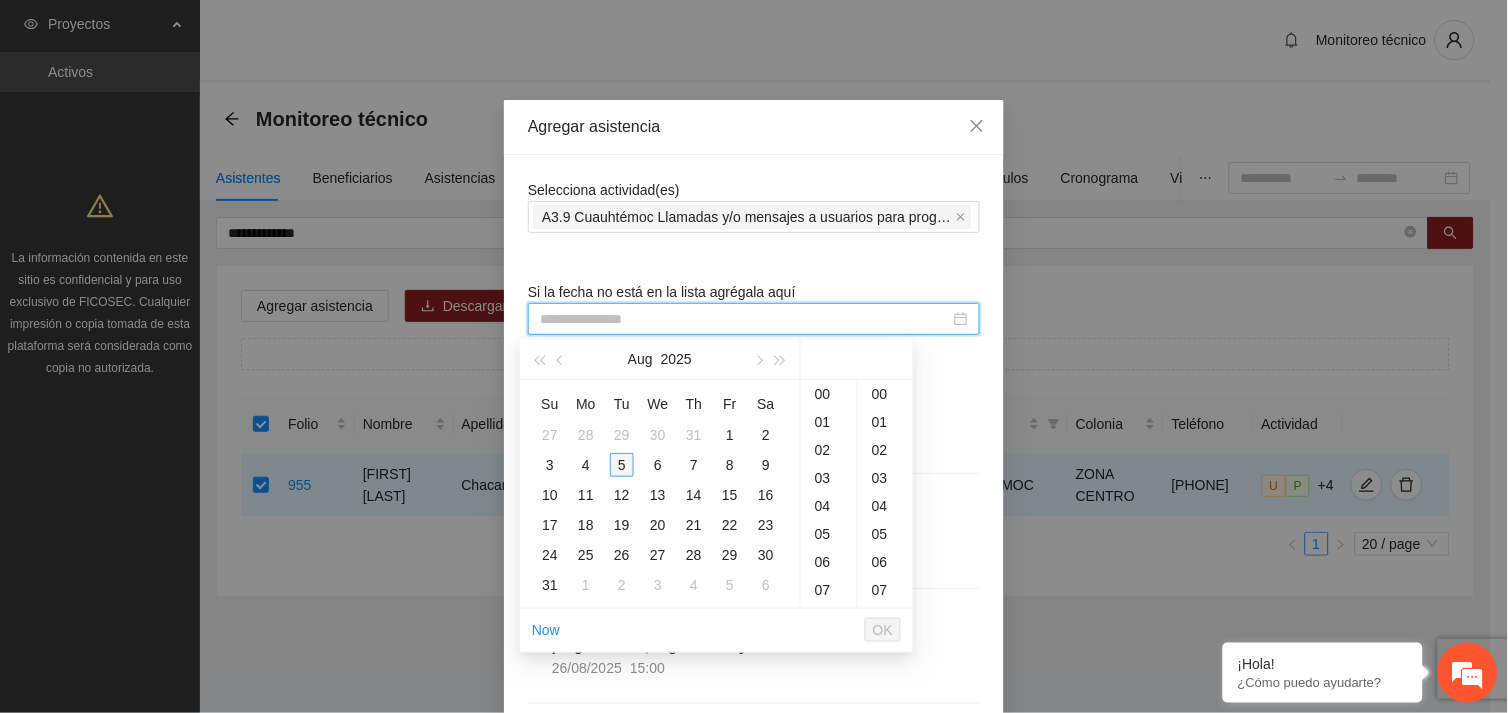 click on "5" at bounding box center (622, 465) 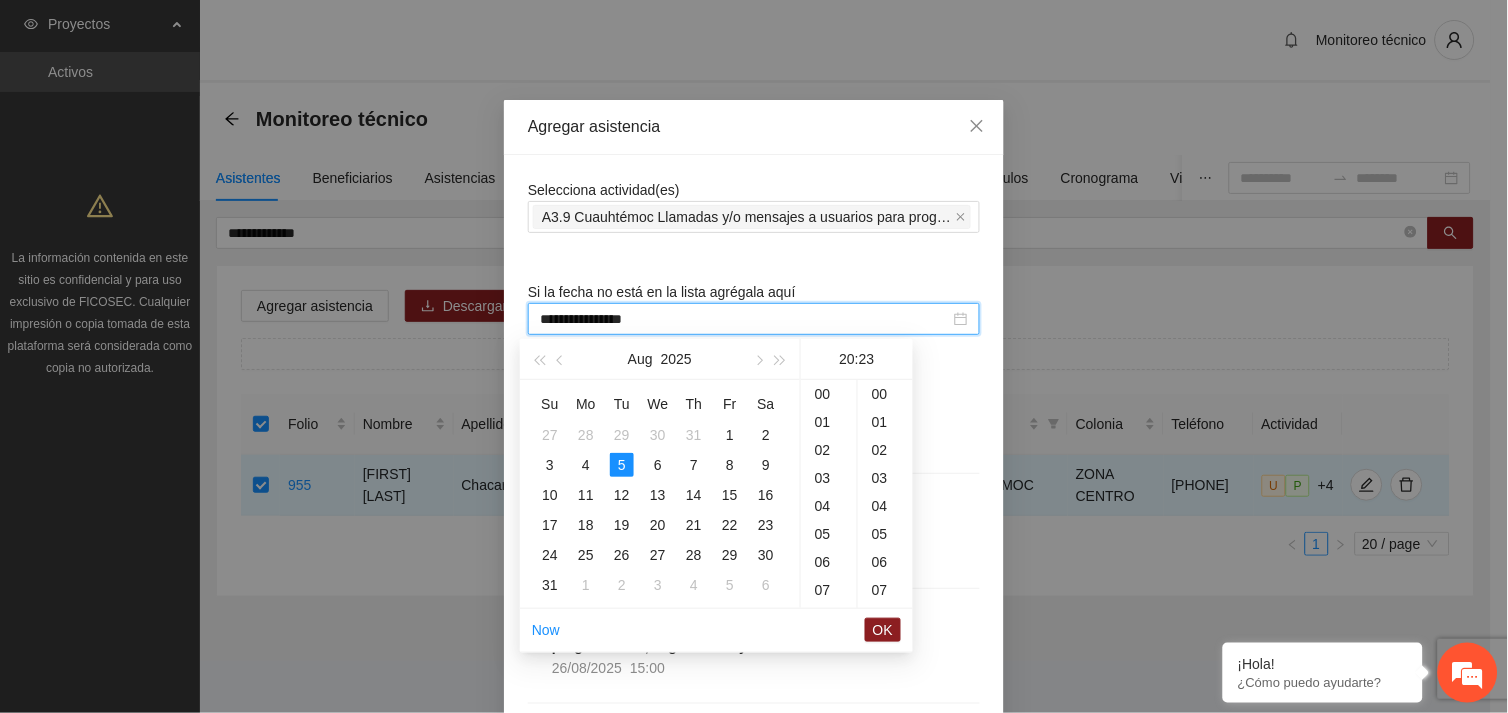 scroll, scrollTop: 560, scrollLeft: 0, axis: vertical 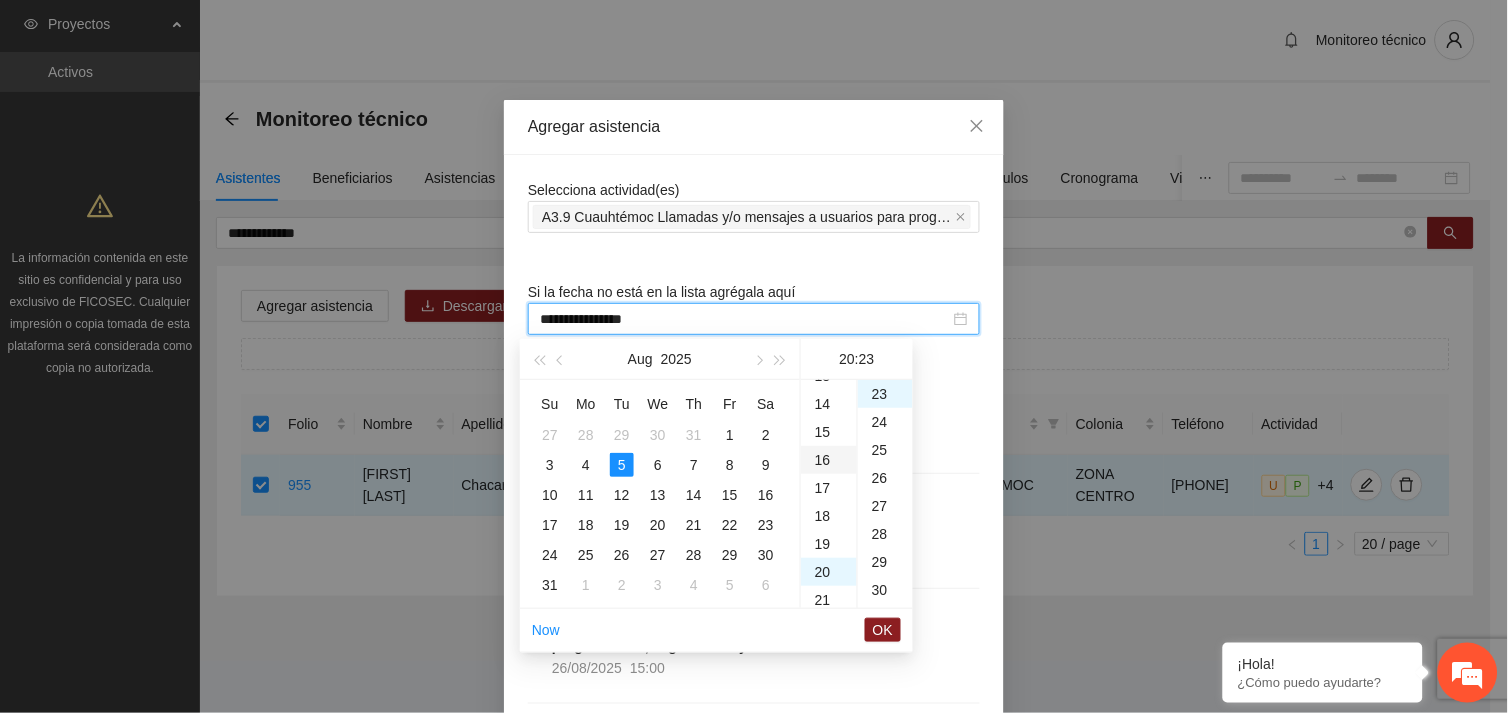 click on "16" at bounding box center (829, 460) 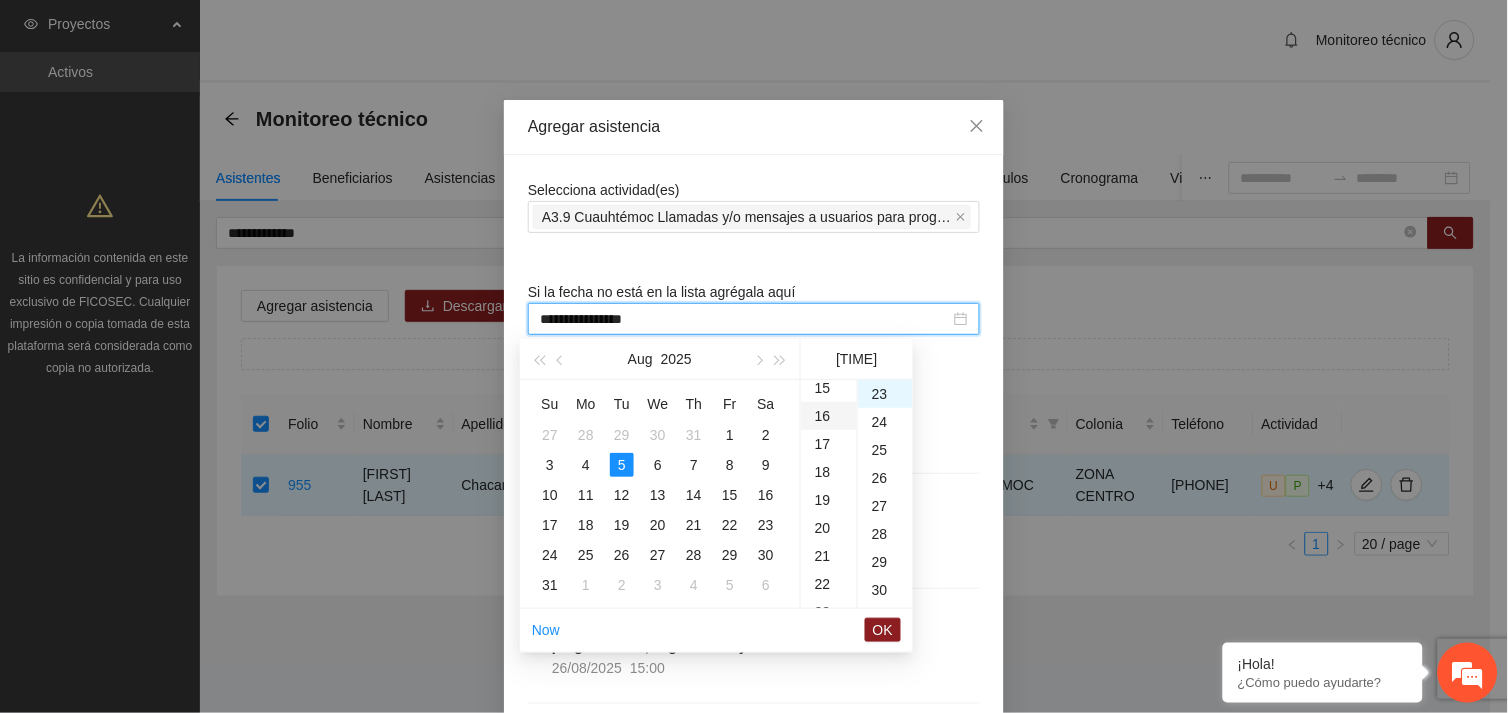 scroll, scrollTop: 447, scrollLeft: 0, axis: vertical 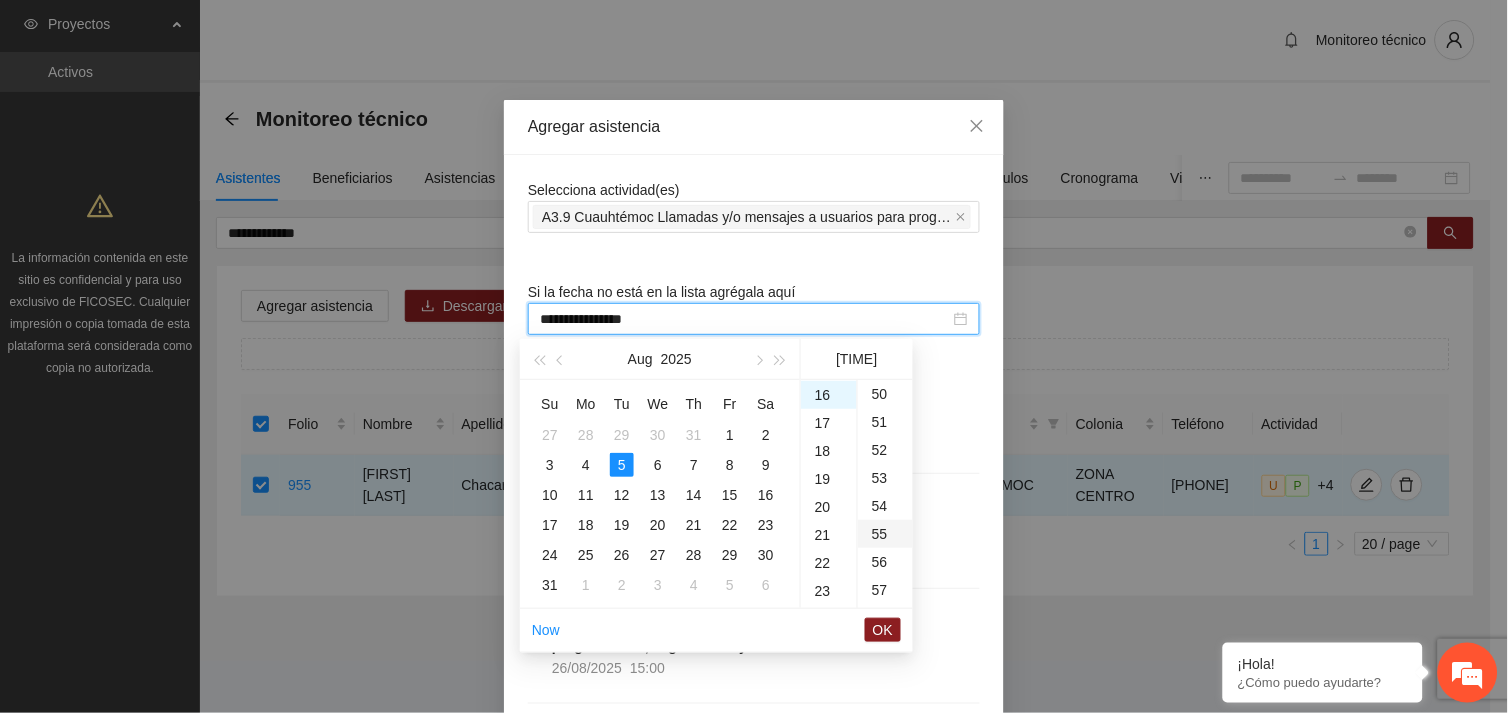 click on "55" at bounding box center (885, 534) 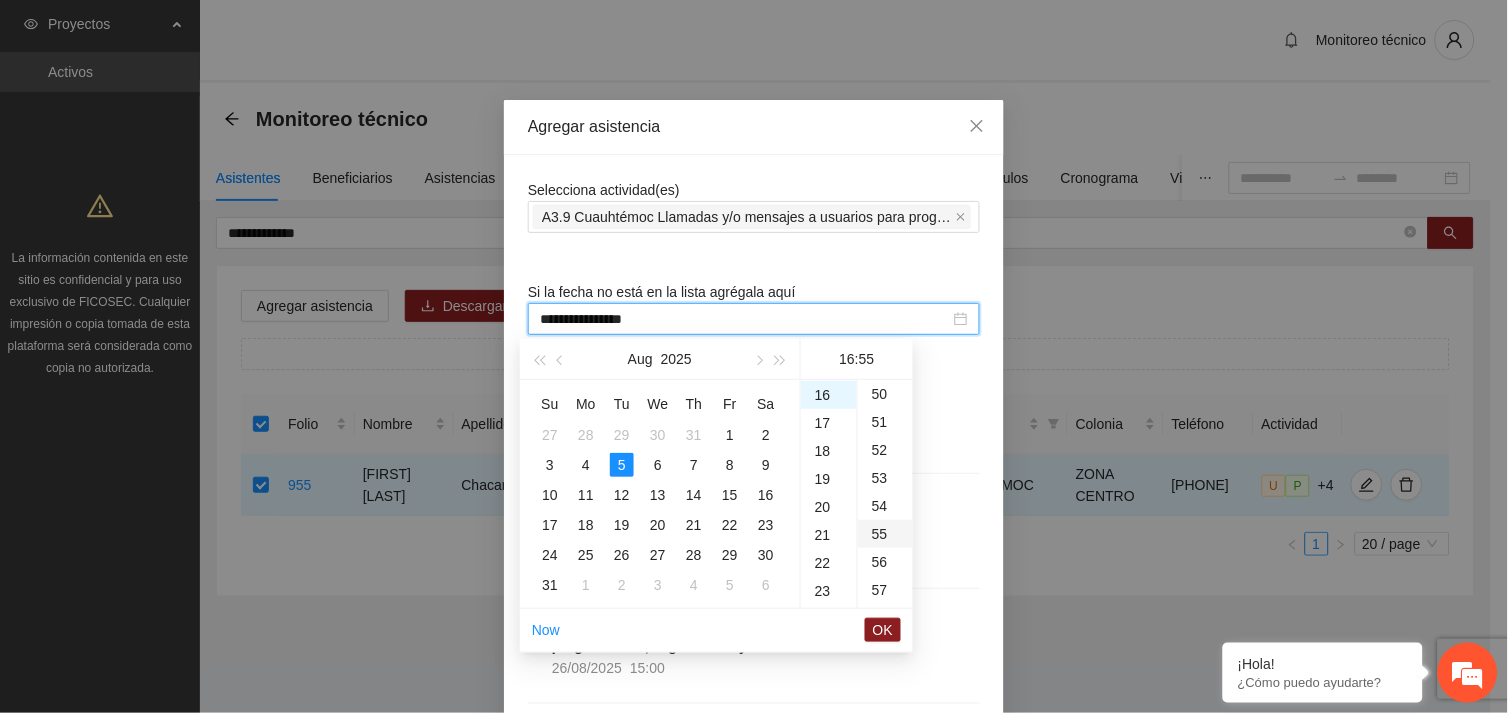 scroll, scrollTop: 1538, scrollLeft: 0, axis: vertical 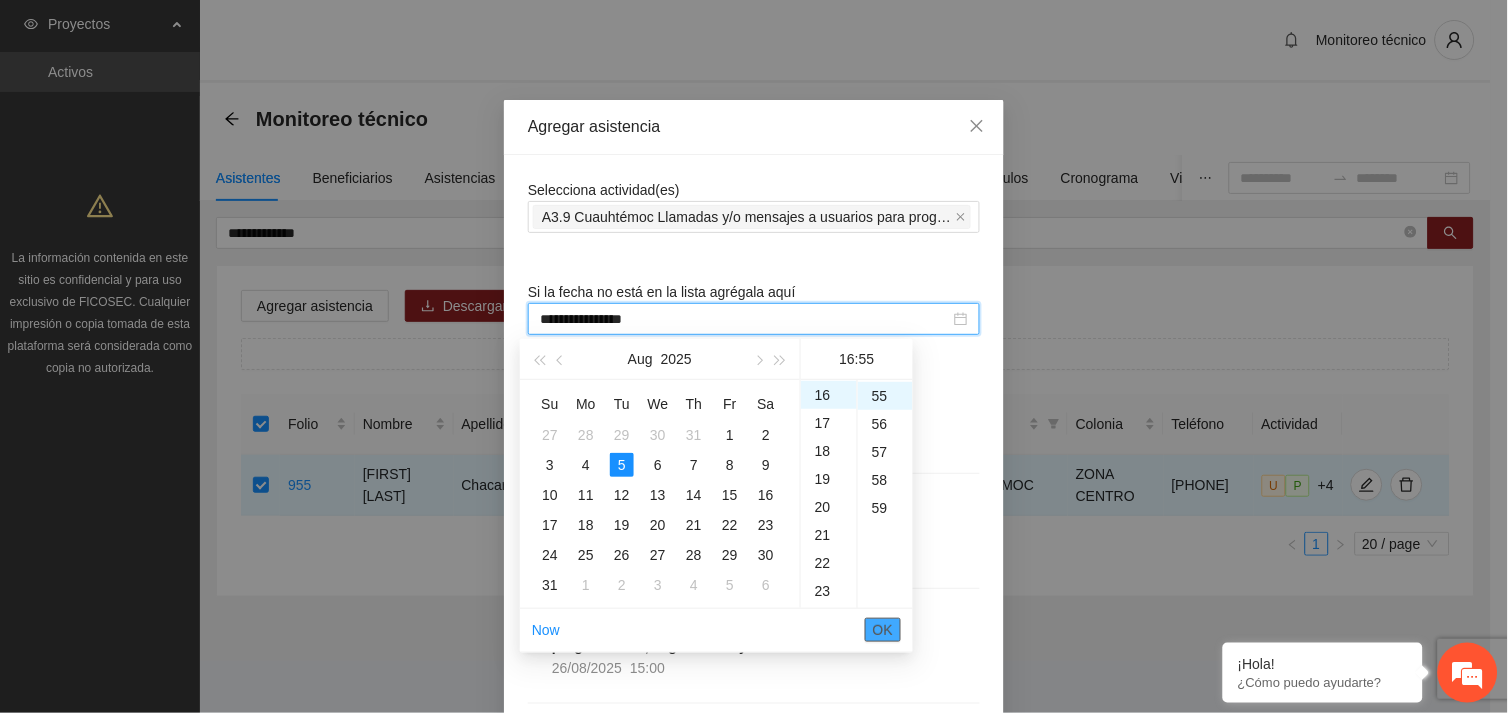 click on "OK" at bounding box center (883, 630) 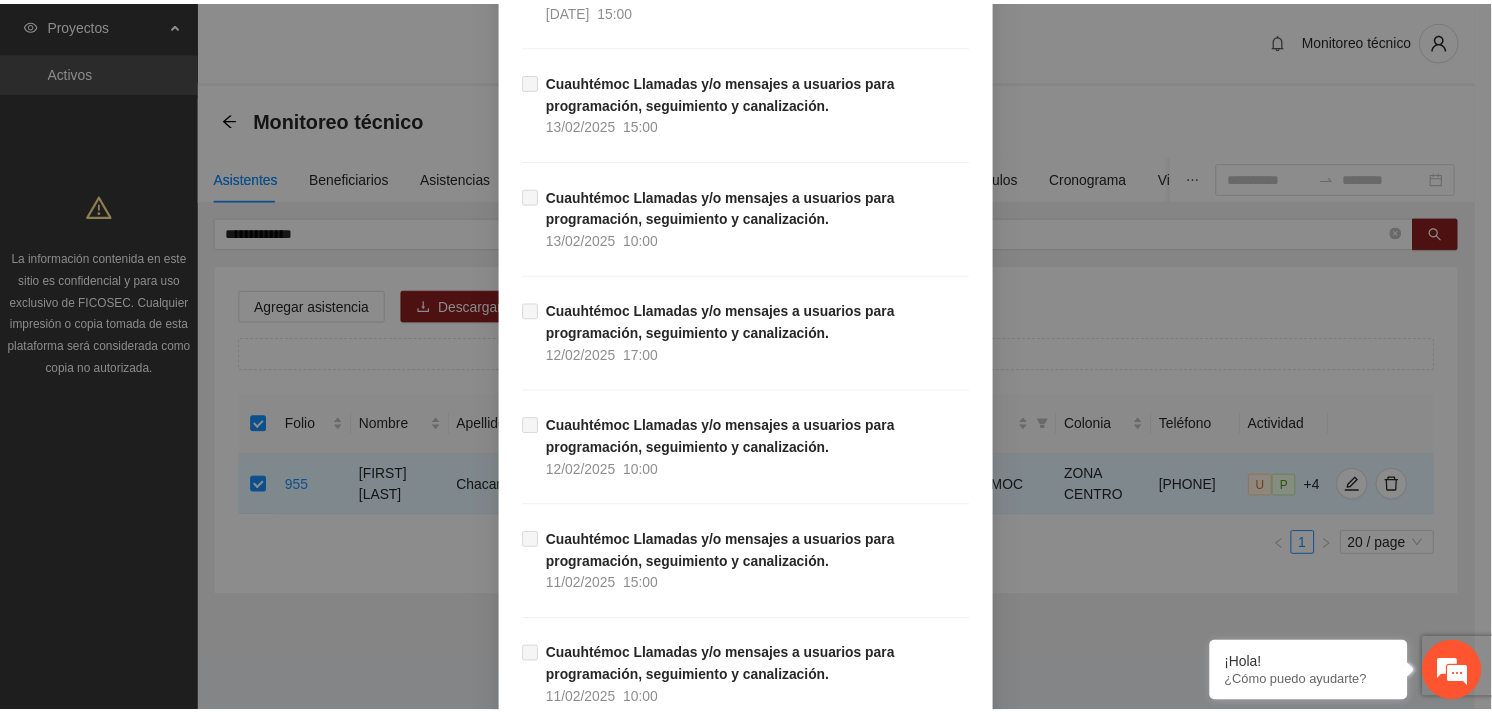 scroll, scrollTop: 20411, scrollLeft: 0, axis: vertical 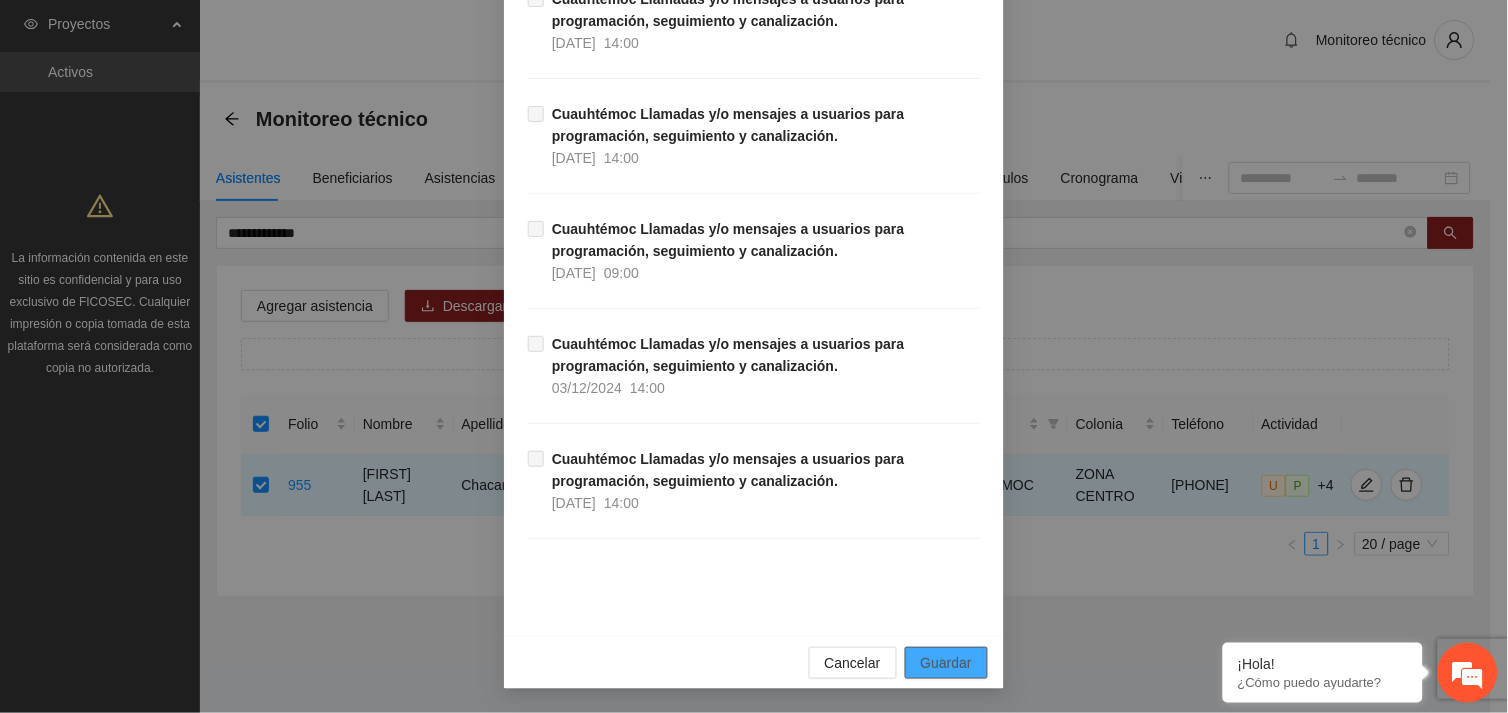 click on "Guardar" at bounding box center [946, 663] 